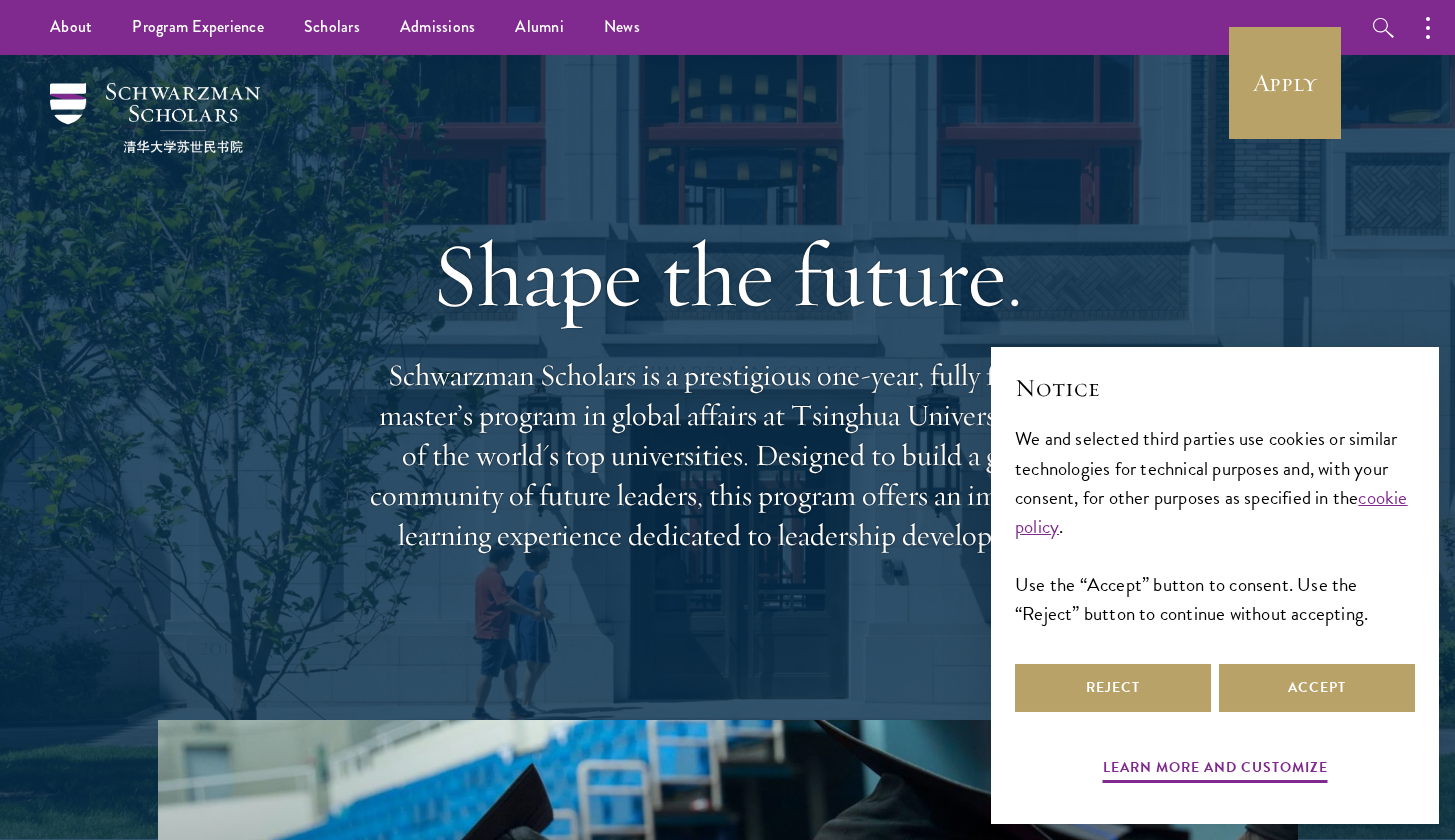 scroll, scrollTop: 0, scrollLeft: 0, axis: both 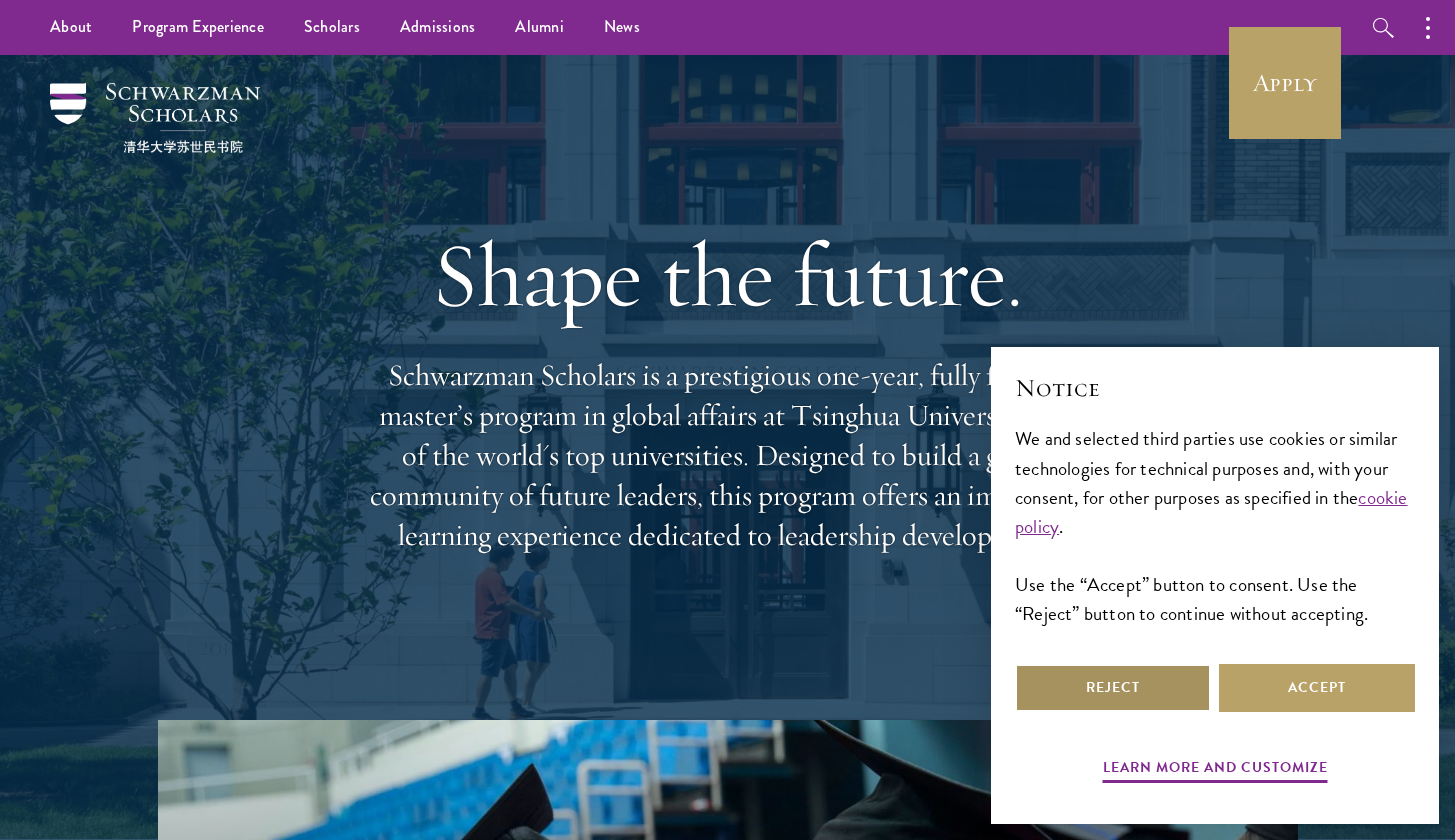 click on "Reject" at bounding box center (1113, 688) 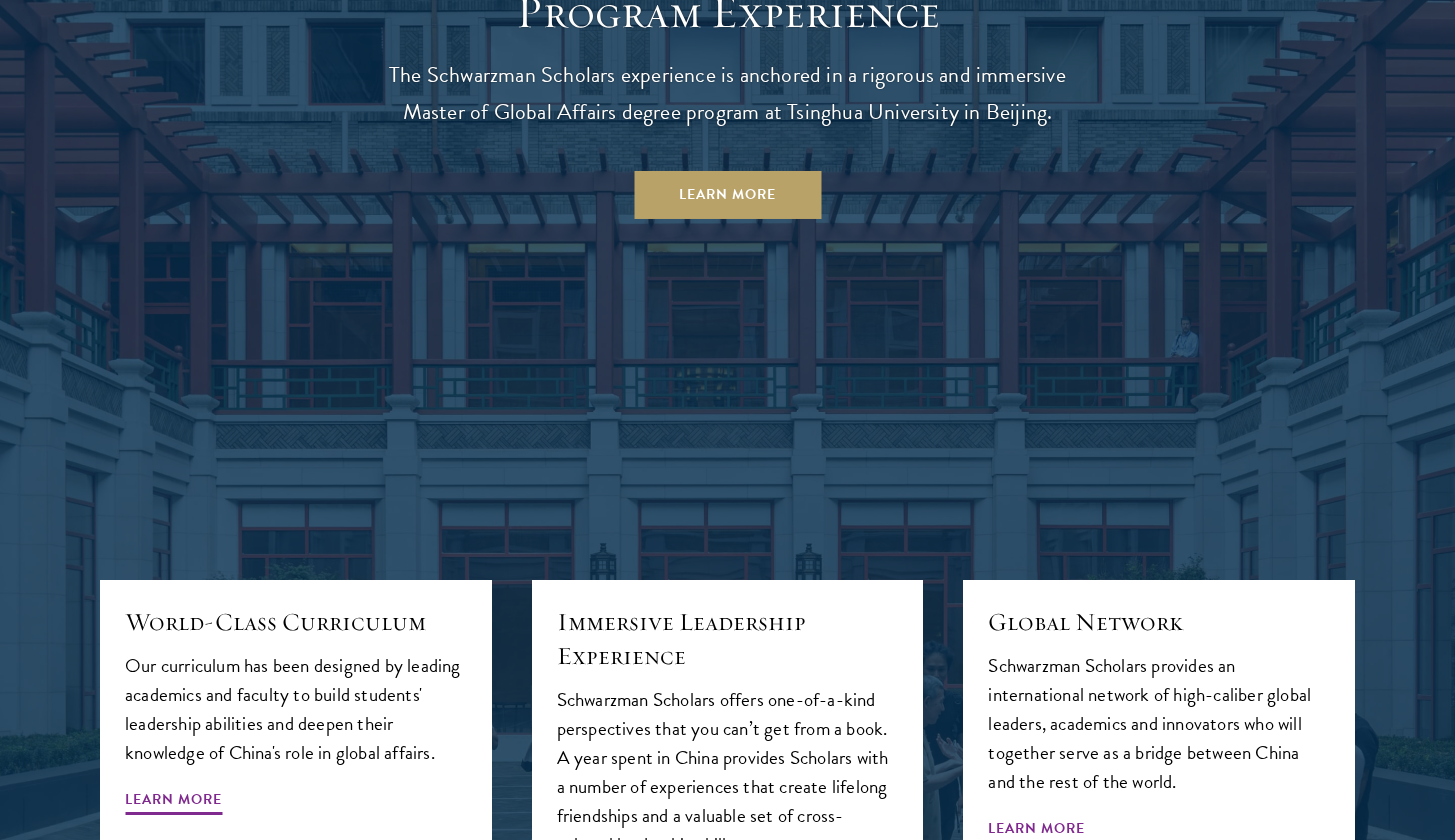 scroll, scrollTop: 1905, scrollLeft: 0, axis: vertical 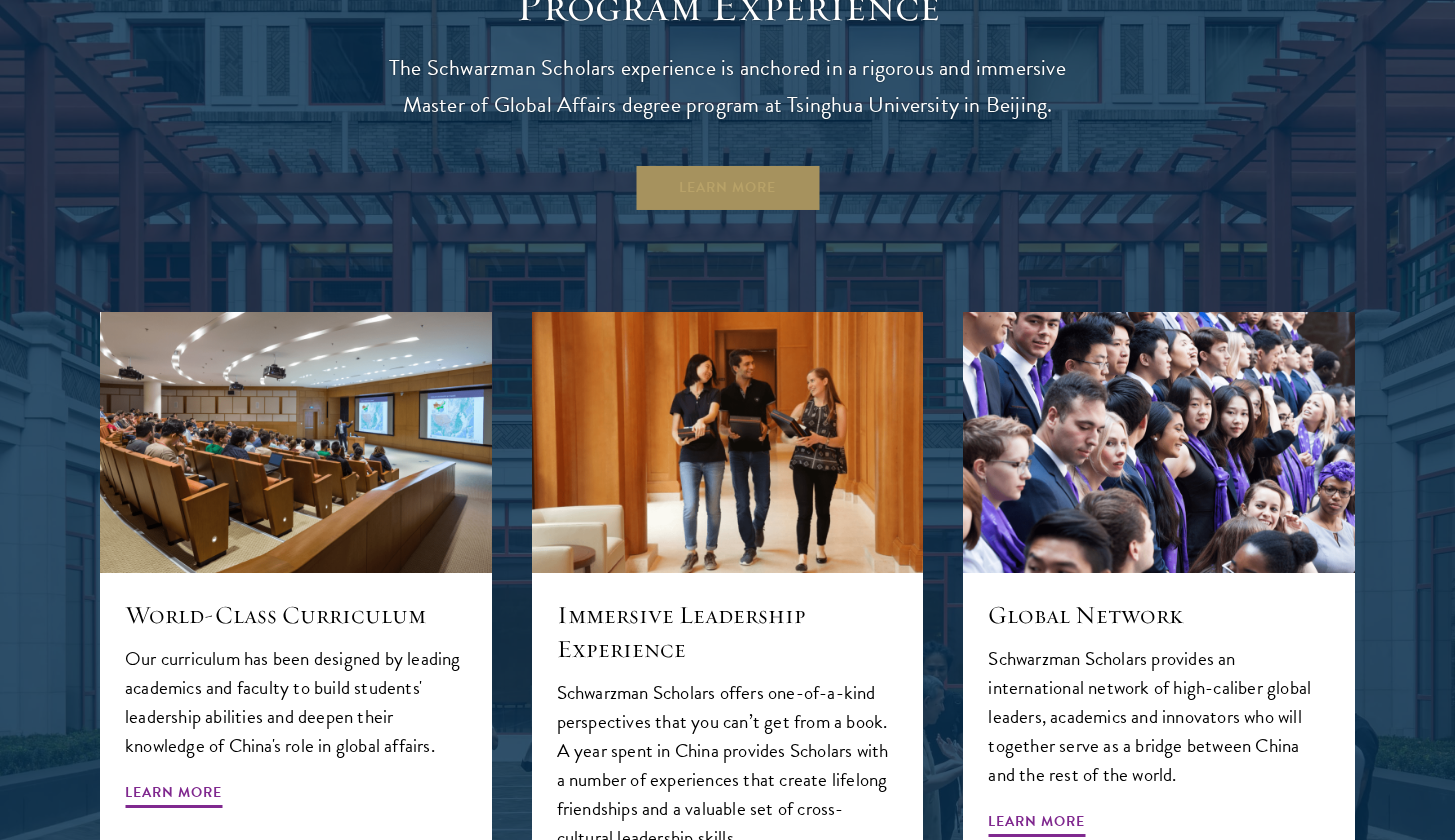 click on "Learn More" at bounding box center (727, 188) 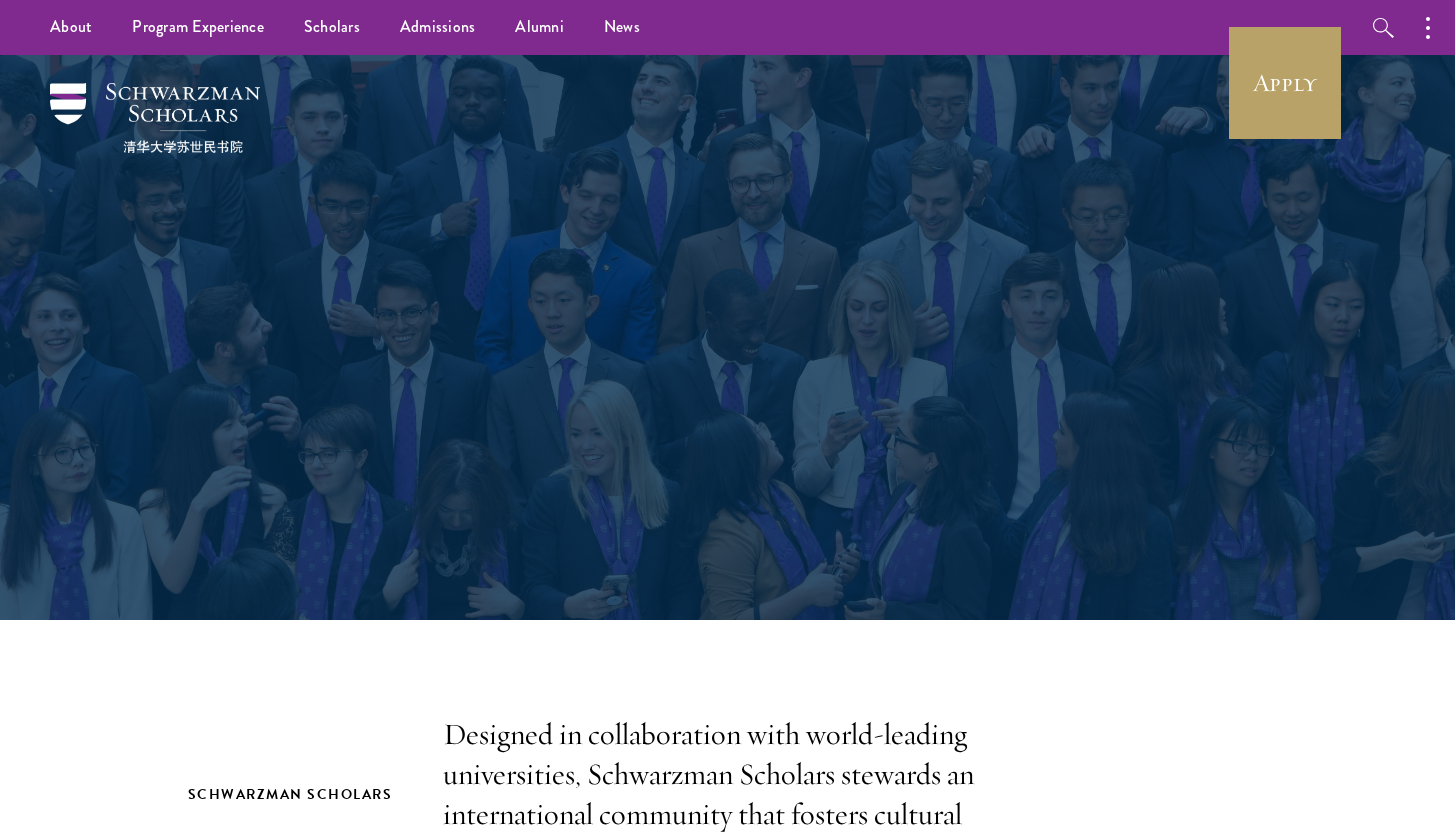 scroll, scrollTop: 0, scrollLeft: 0, axis: both 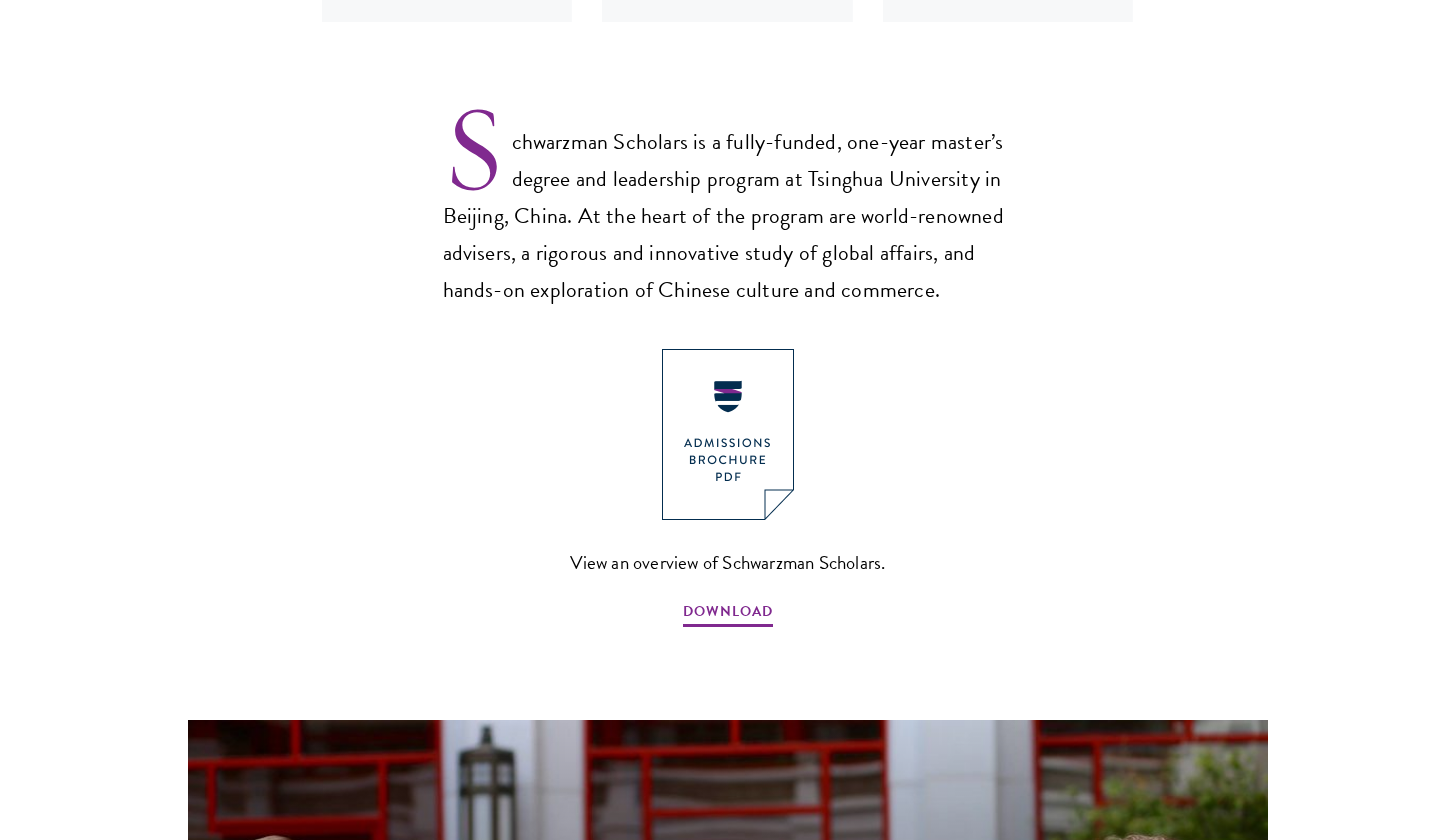 click at bounding box center [728, 434] 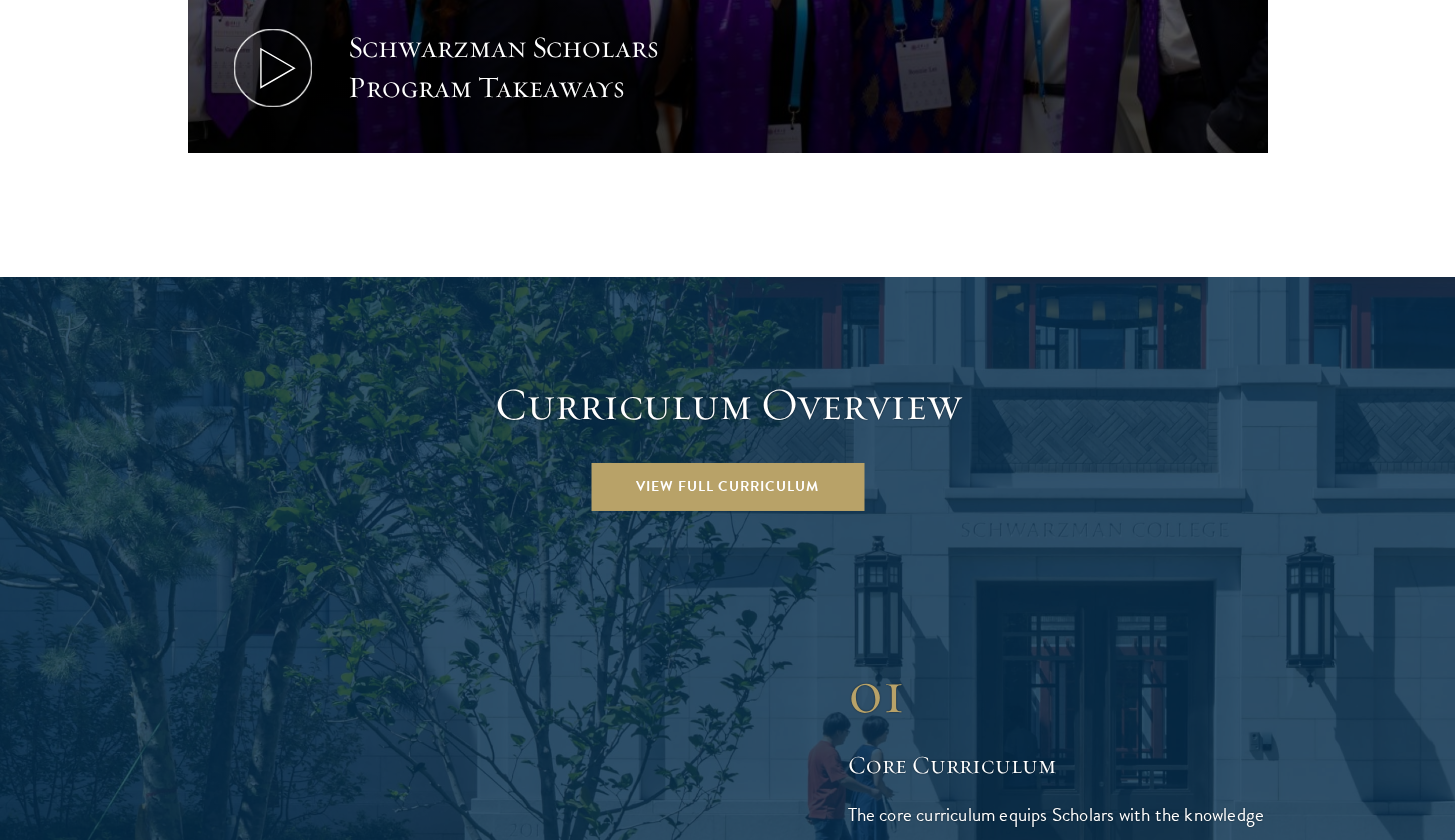 scroll, scrollTop: 2506, scrollLeft: 0, axis: vertical 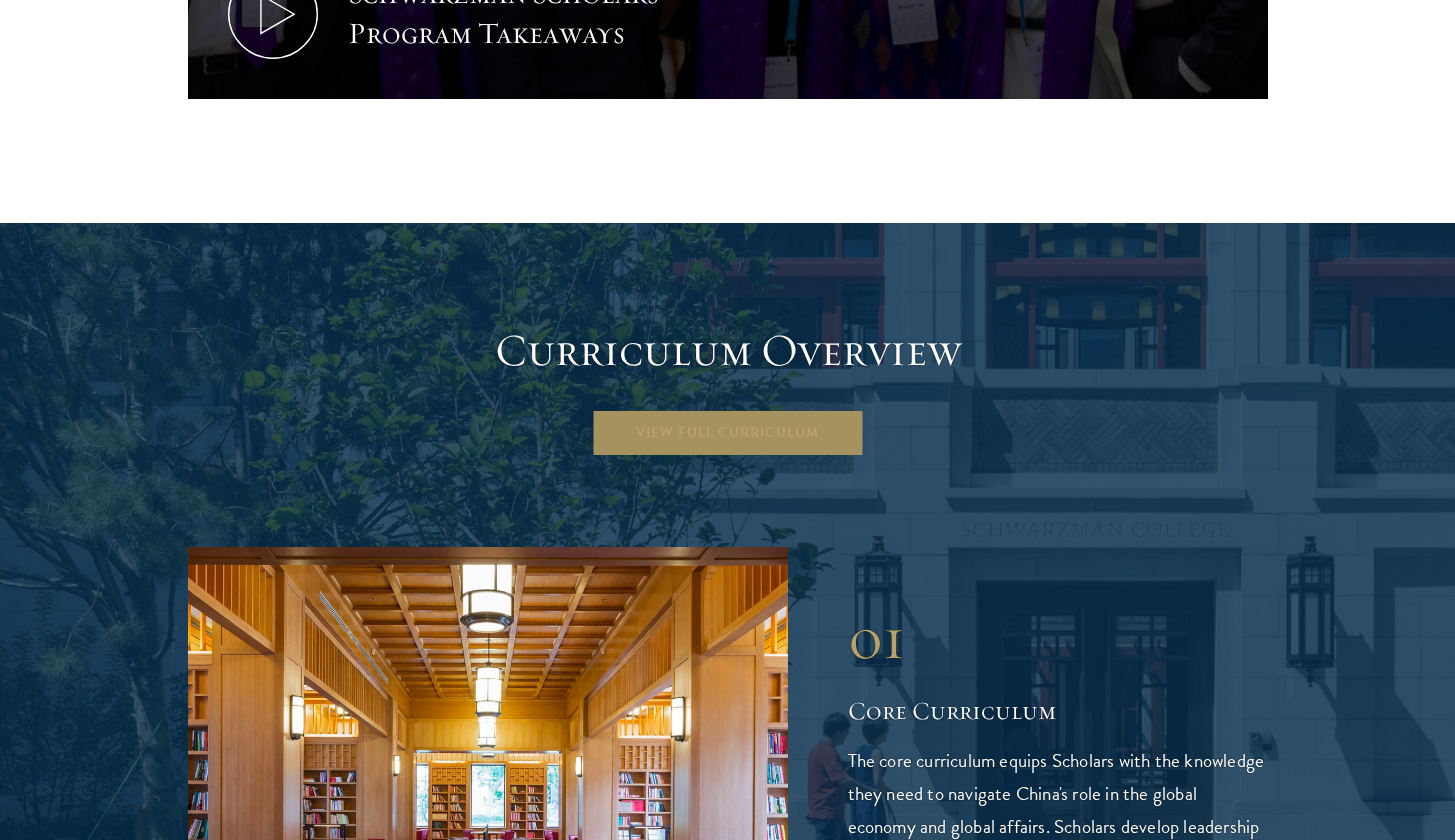 click on "View Full Curriculum" at bounding box center [727, 433] 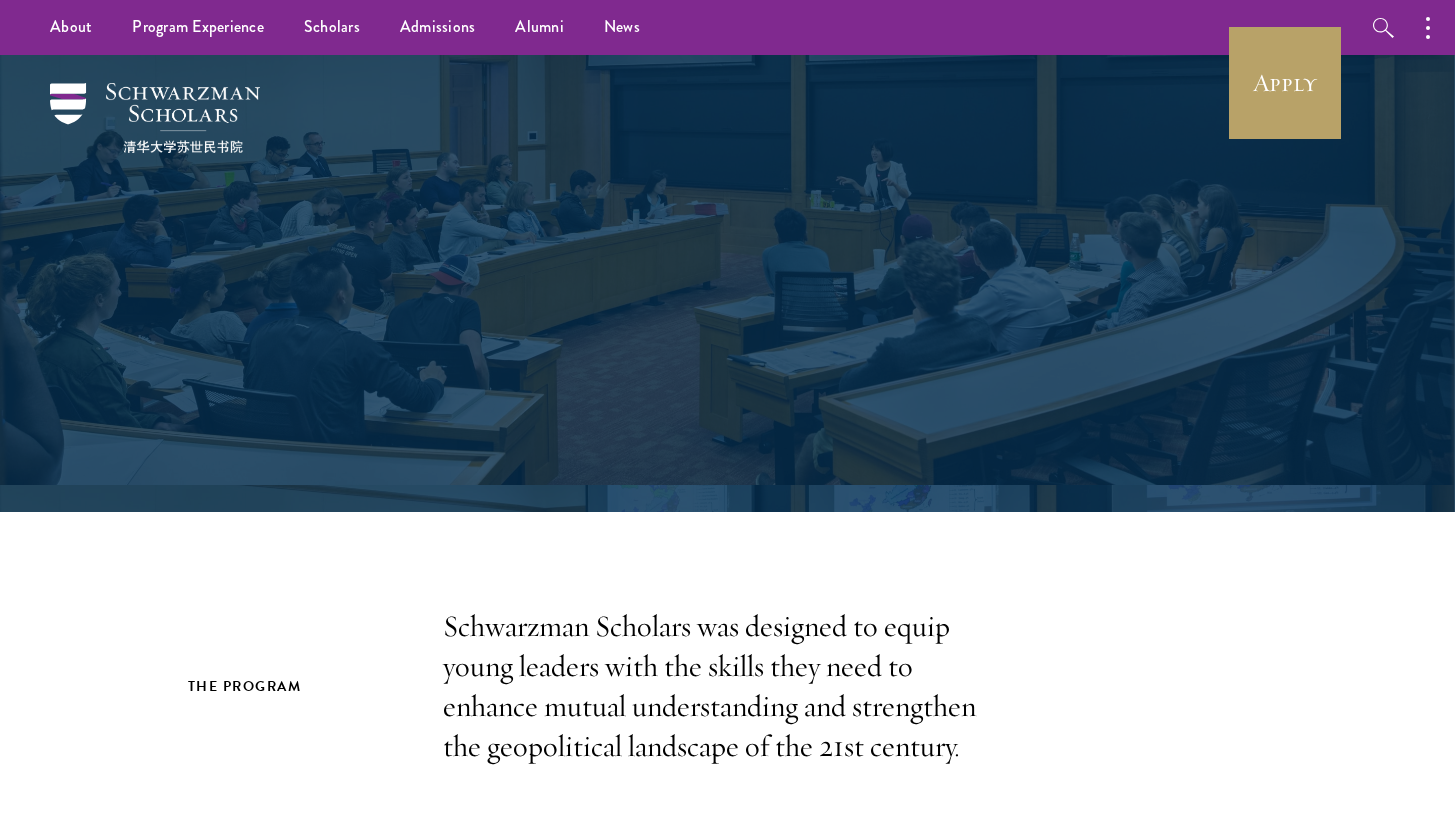 scroll, scrollTop: 0, scrollLeft: 0, axis: both 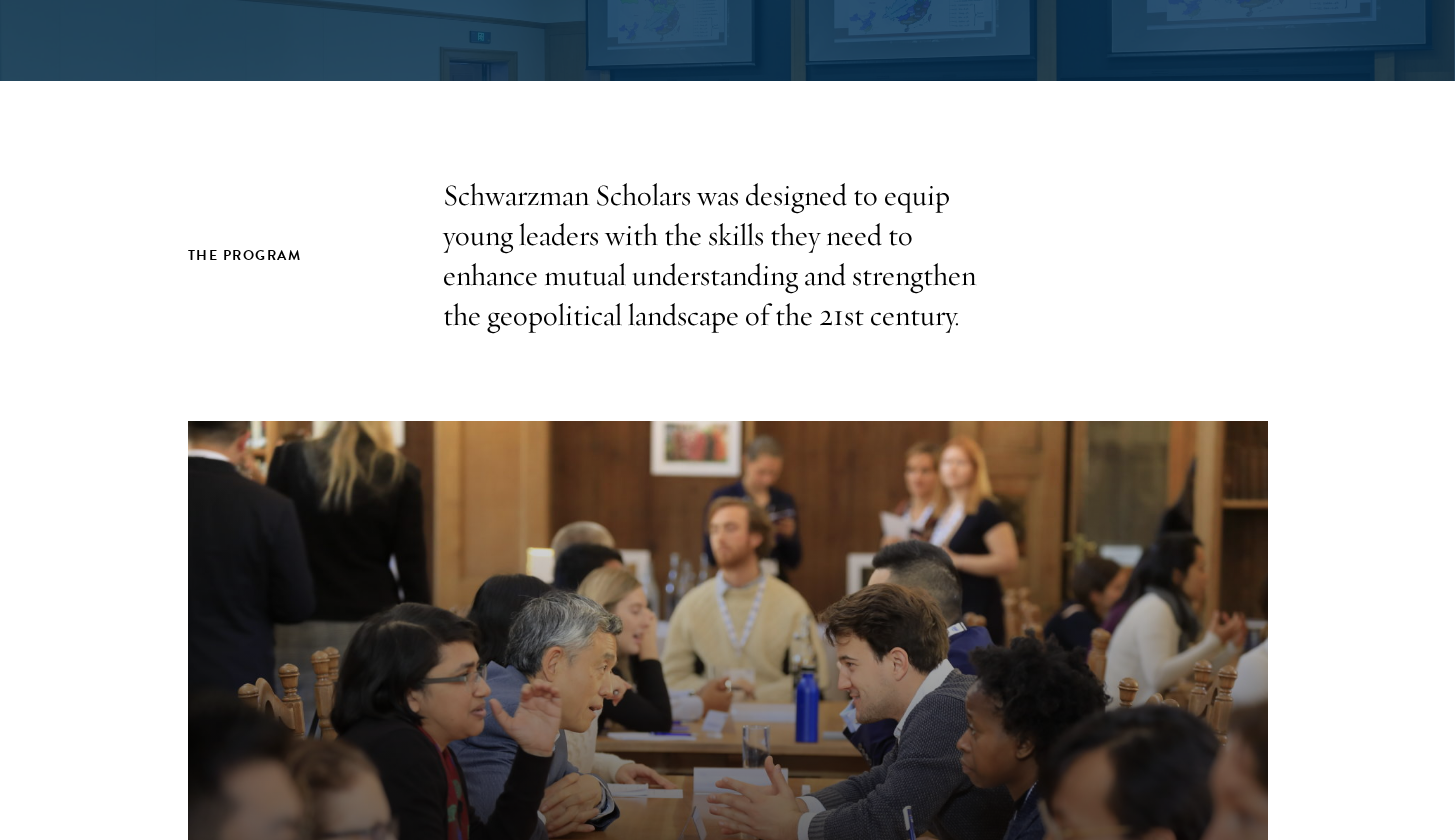 drag, startPoint x: 941, startPoint y: 202, endPoint x: 803, endPoint y: 283, distance: 160.01562 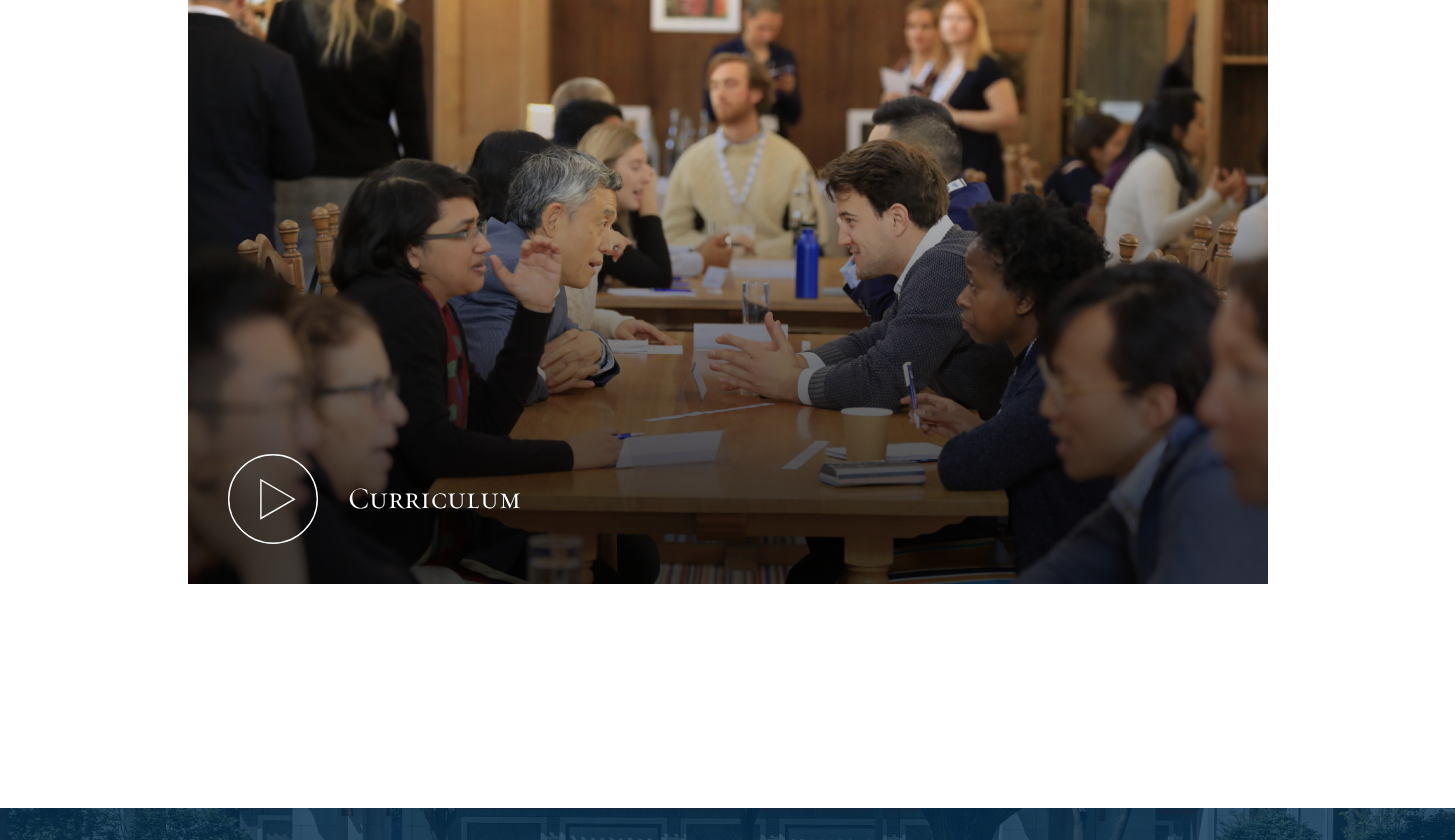 scroll, scrollTop: 1078, scrollLeft: 0, axis: vertical 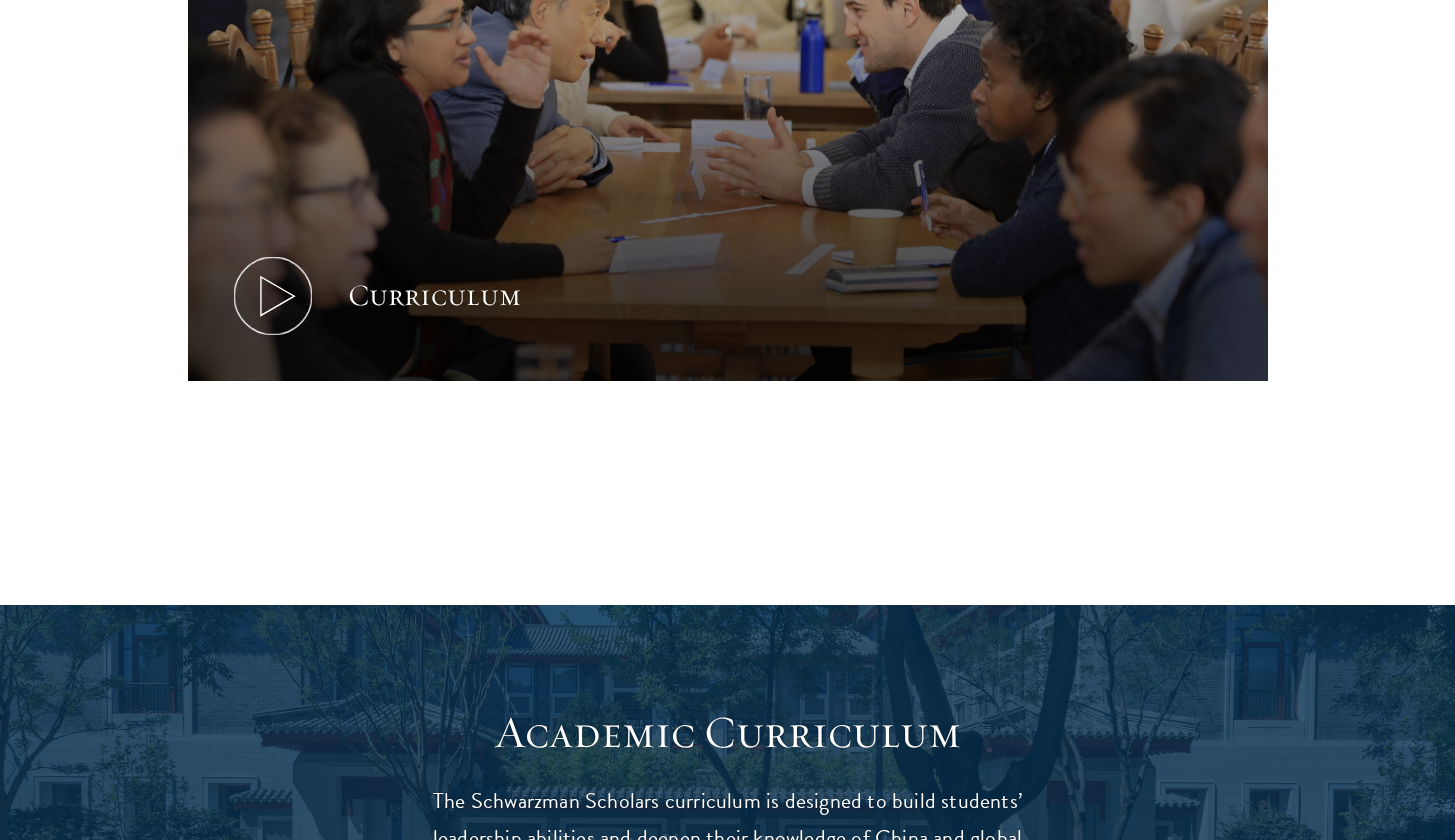 click 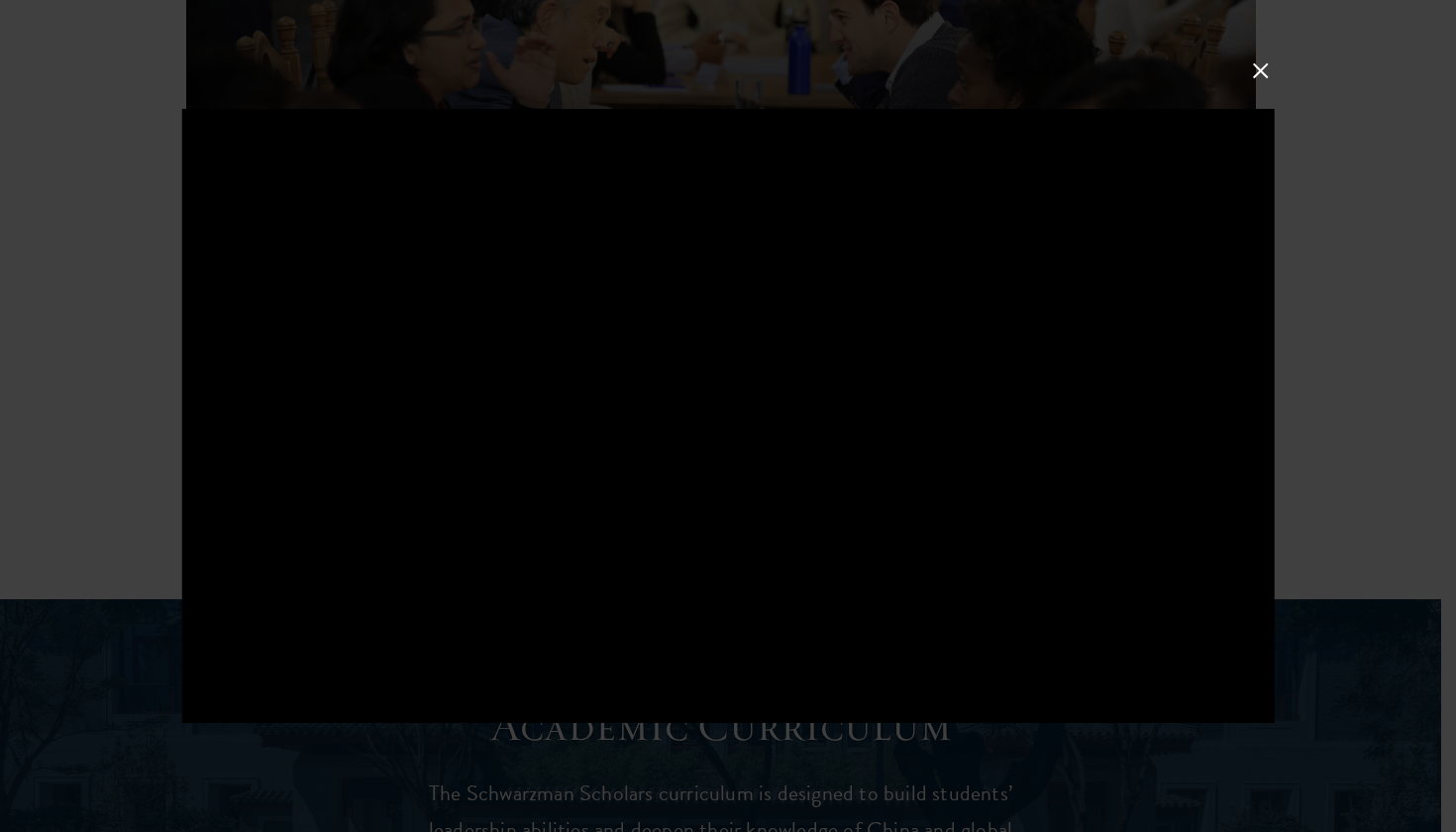 click at bounding box center [1261, 70] 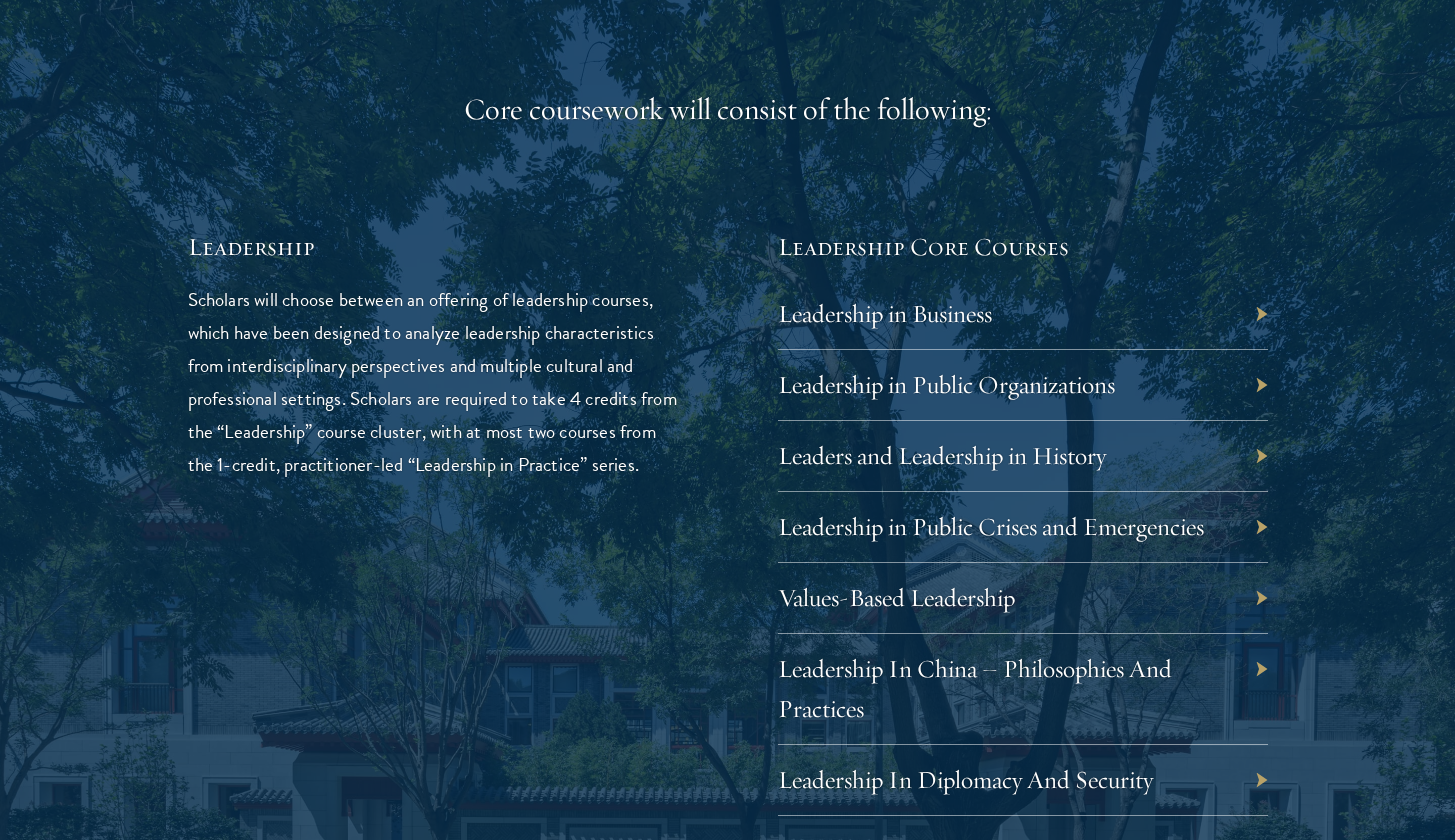 scroll, scrollTop: 3174, scrollLeft: 0, axis: vertical 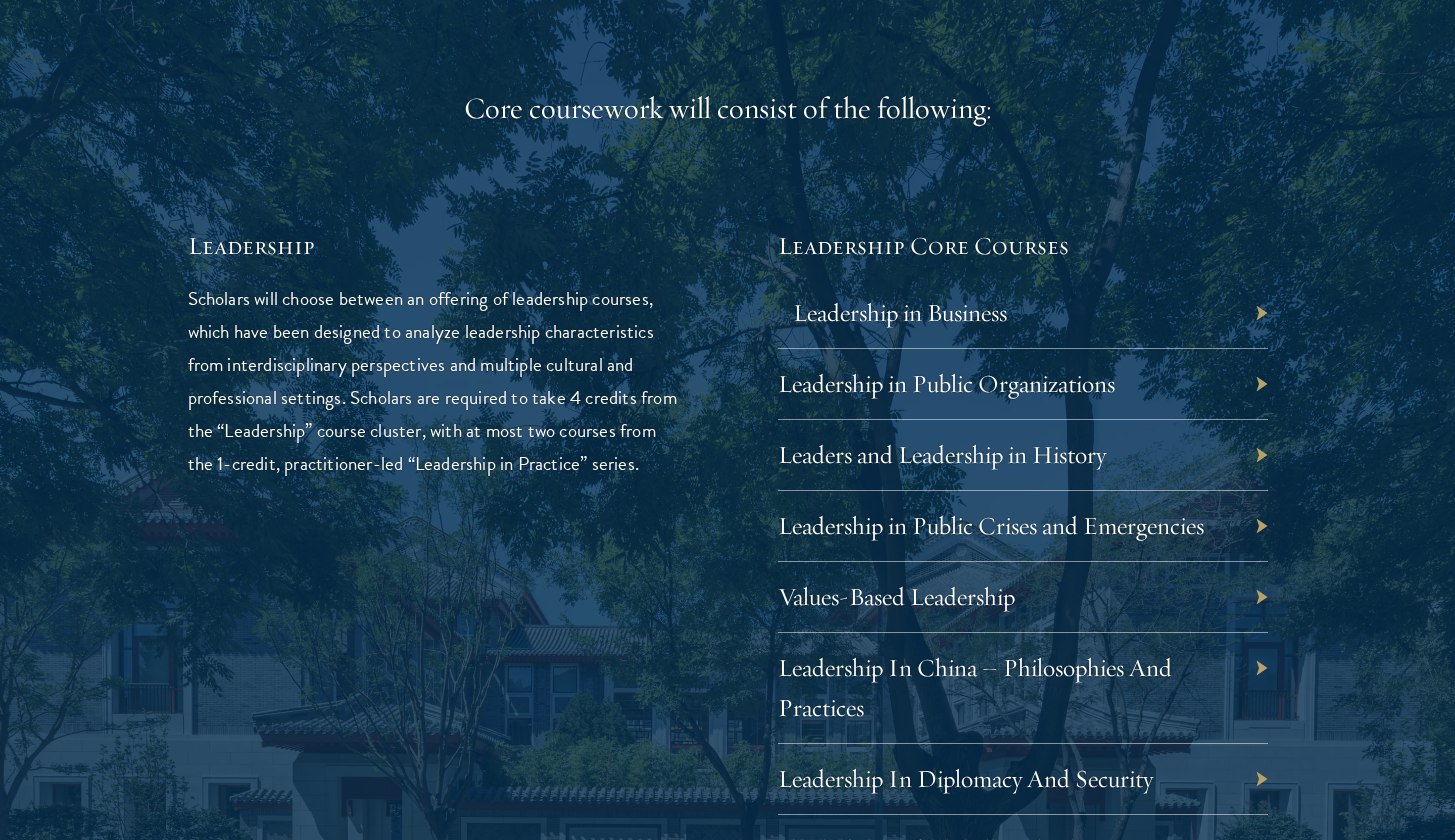 click on "Leadership in Business" at bounding box center (900, 312) 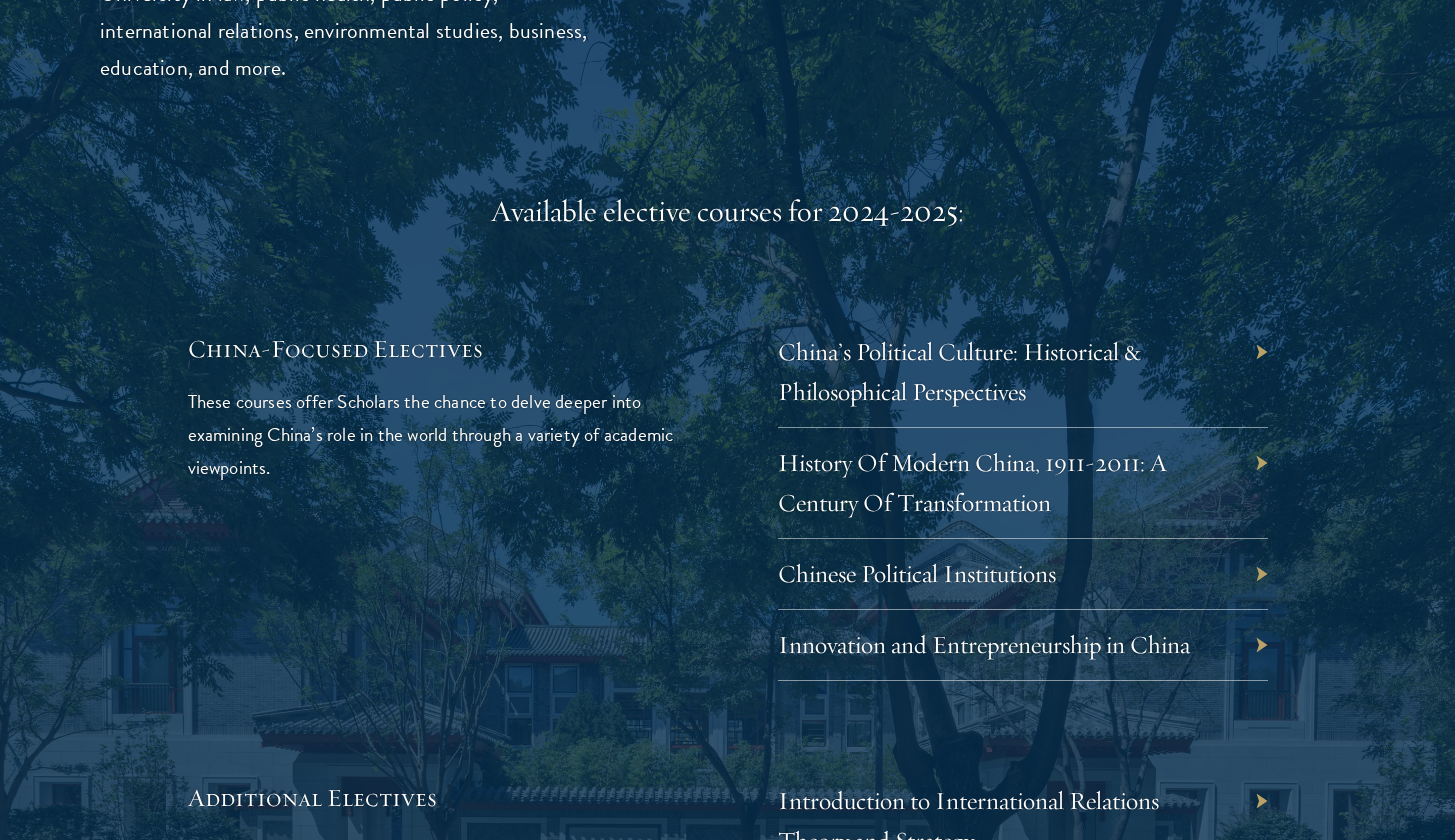 scroll, scrollTop: 5673, scrollLeft: 0, axis: vertical 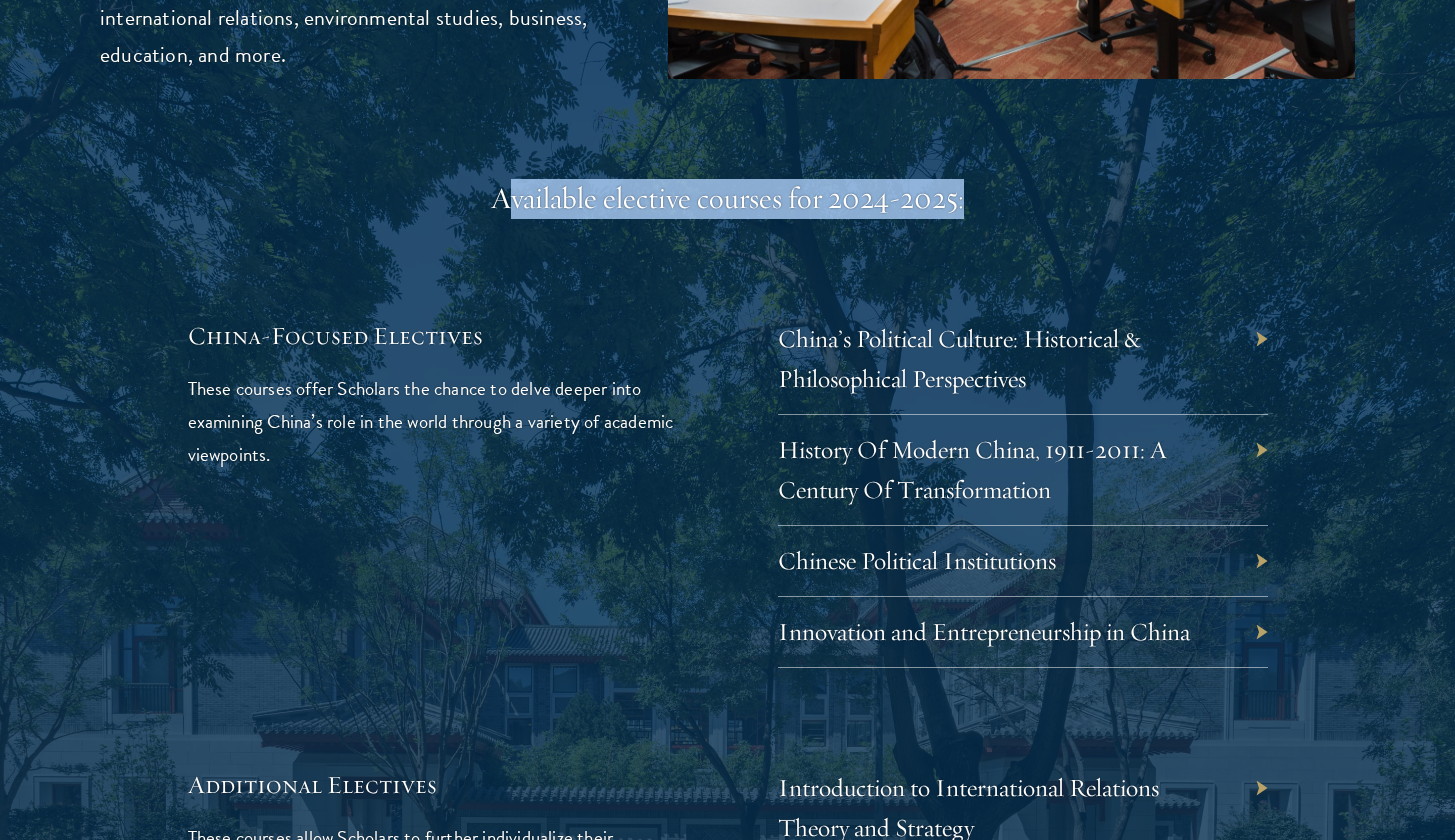 drag, startPoint x: 961, startPoint y: 177, endPoint x: 506, endPoint y: 179, distance: 455.0044 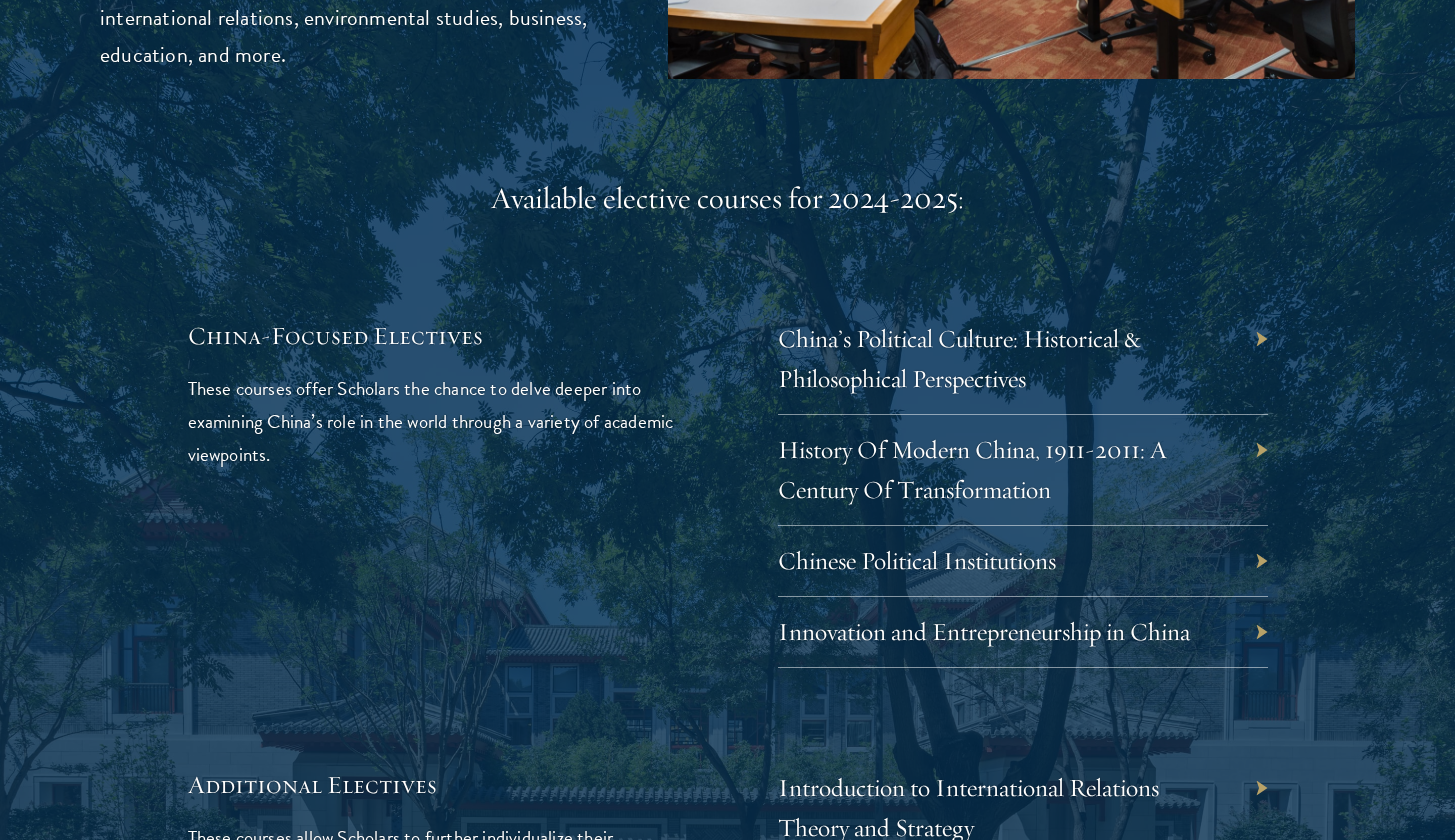 click on "China-Focused Electives" at bounding box center [433, 336] 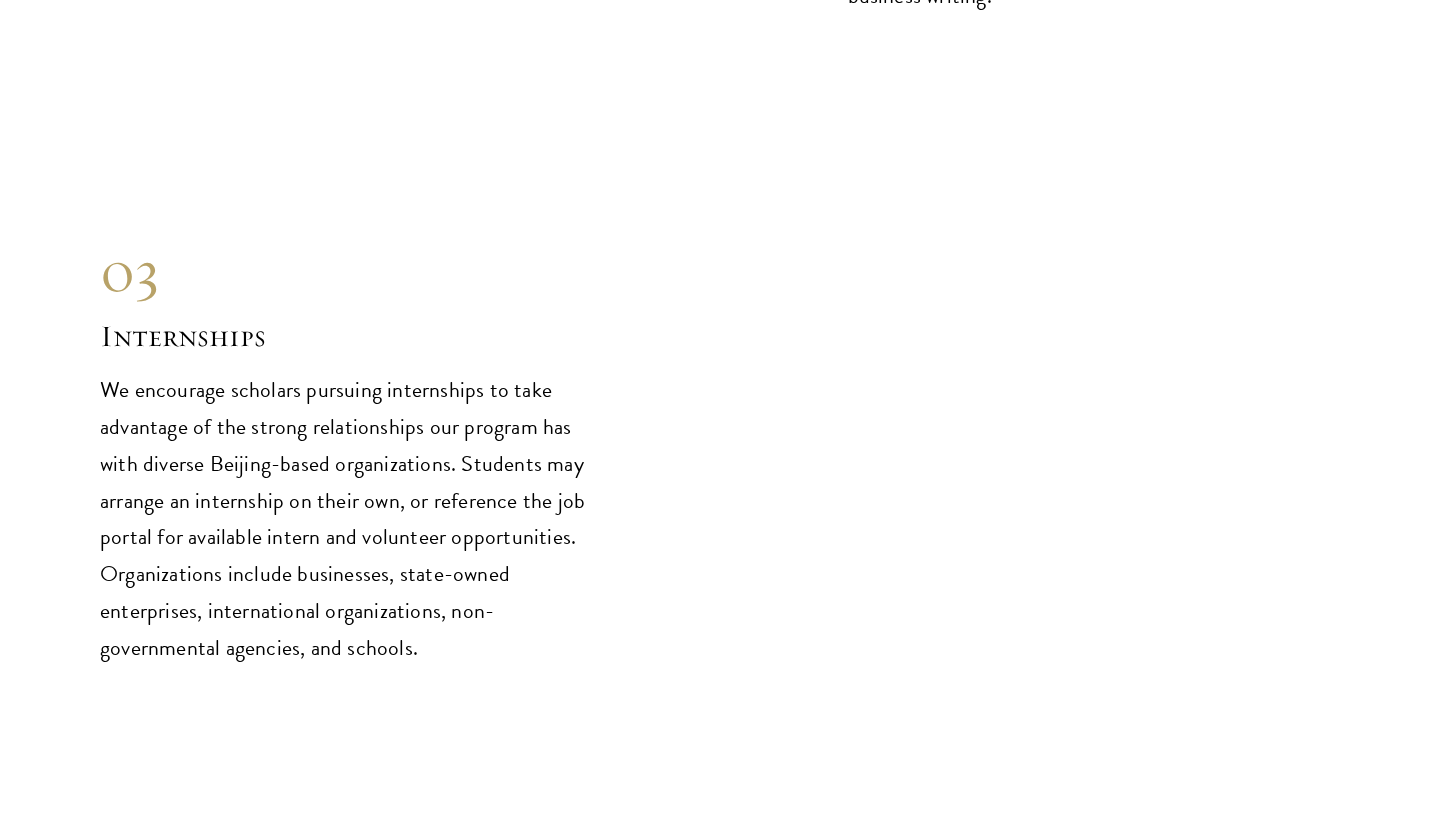 scroll, scrollTop: 9404, scrollLeft: 0, axis: vertical 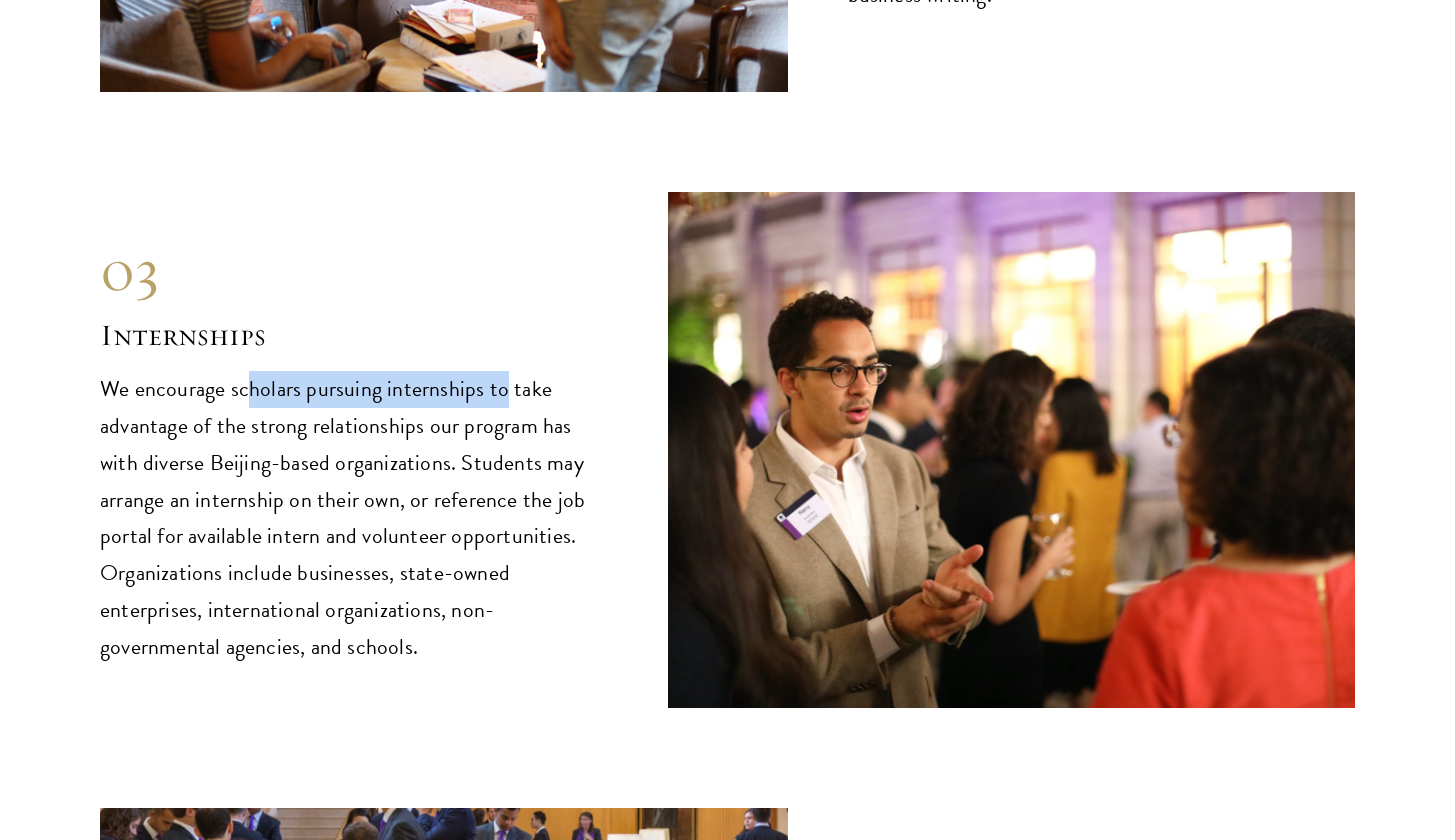 drag, startPoint x: 499, startPoint y: 379, endPoint x: 247, endPoint y: 383, distance: 252.03174 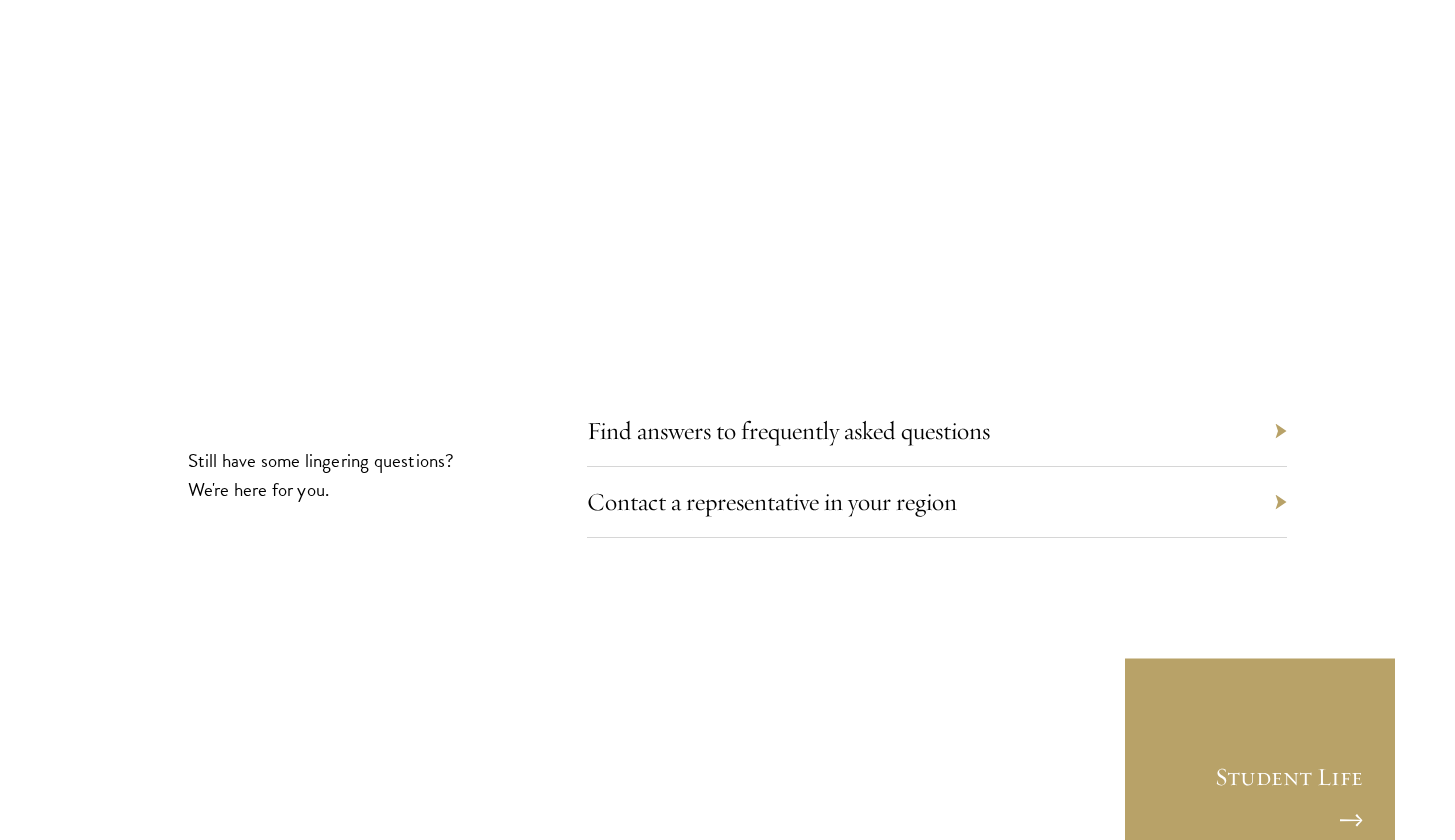 scroll, scrollTop: 10799, scrollLeft: 0, axis: vertical 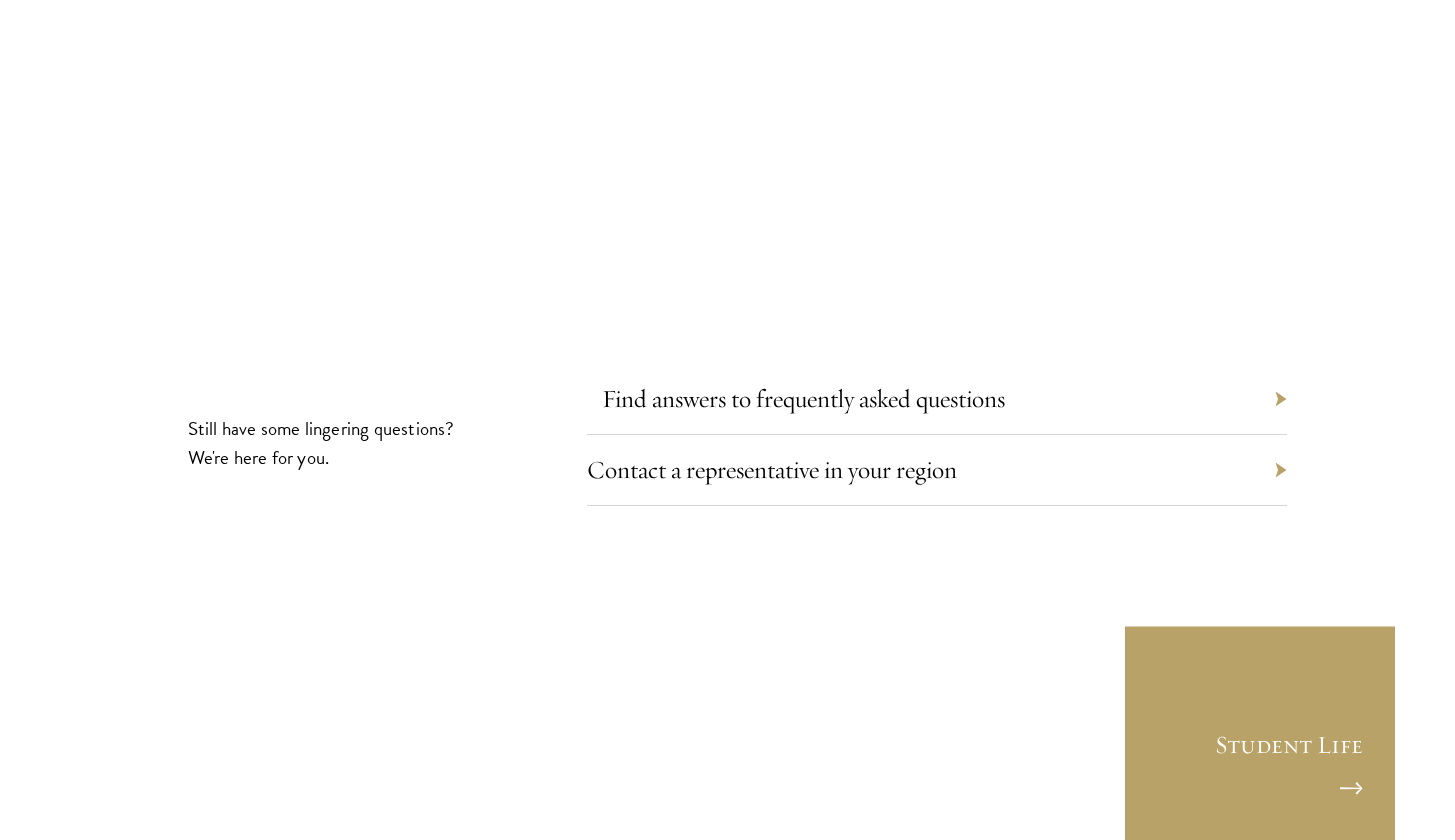 click on "Find answers to frequently asked questions" at bounding box center [803, 398] 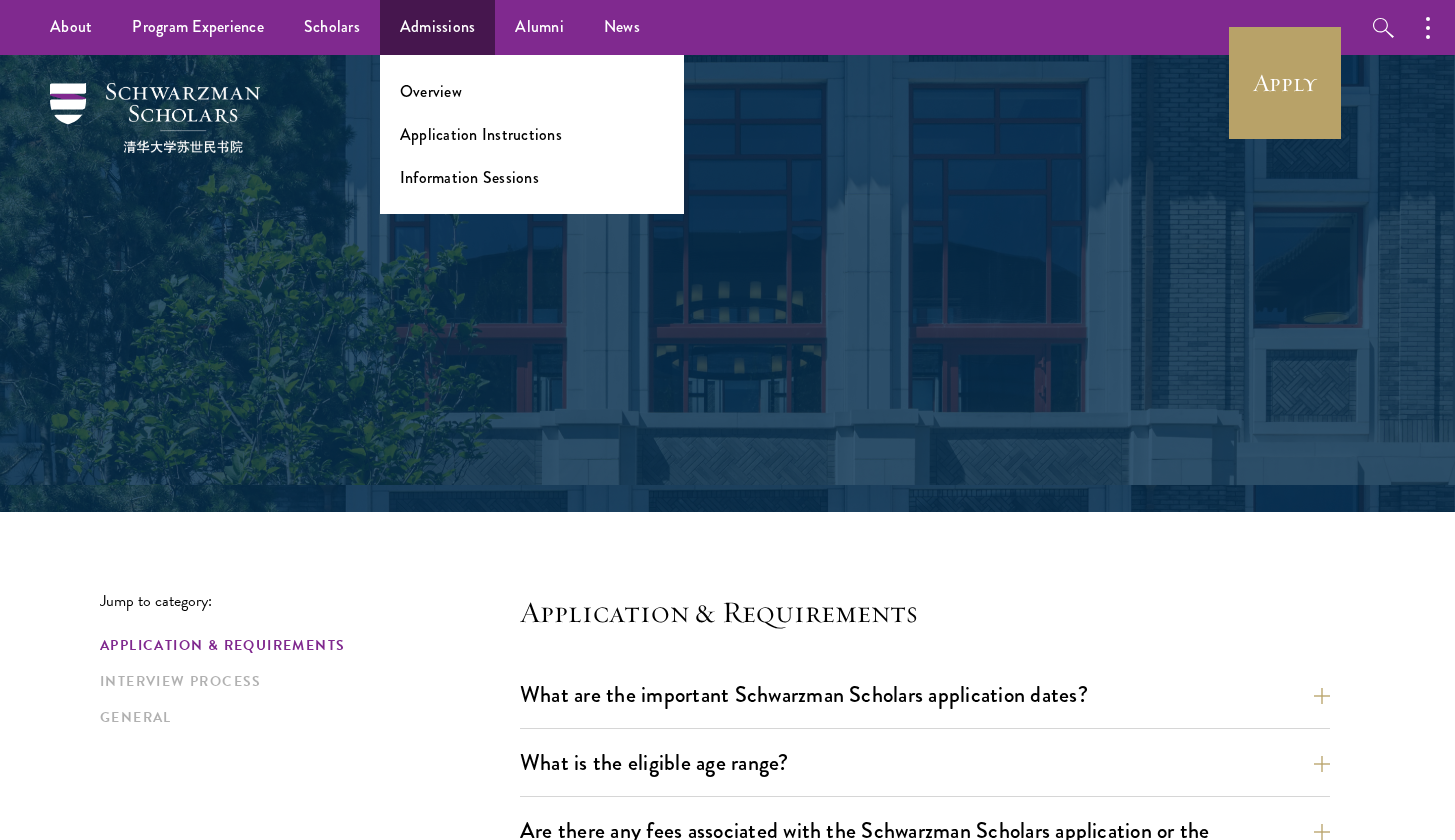 scroll, scrollTop: 0, scrollLeft: 0, axis: both 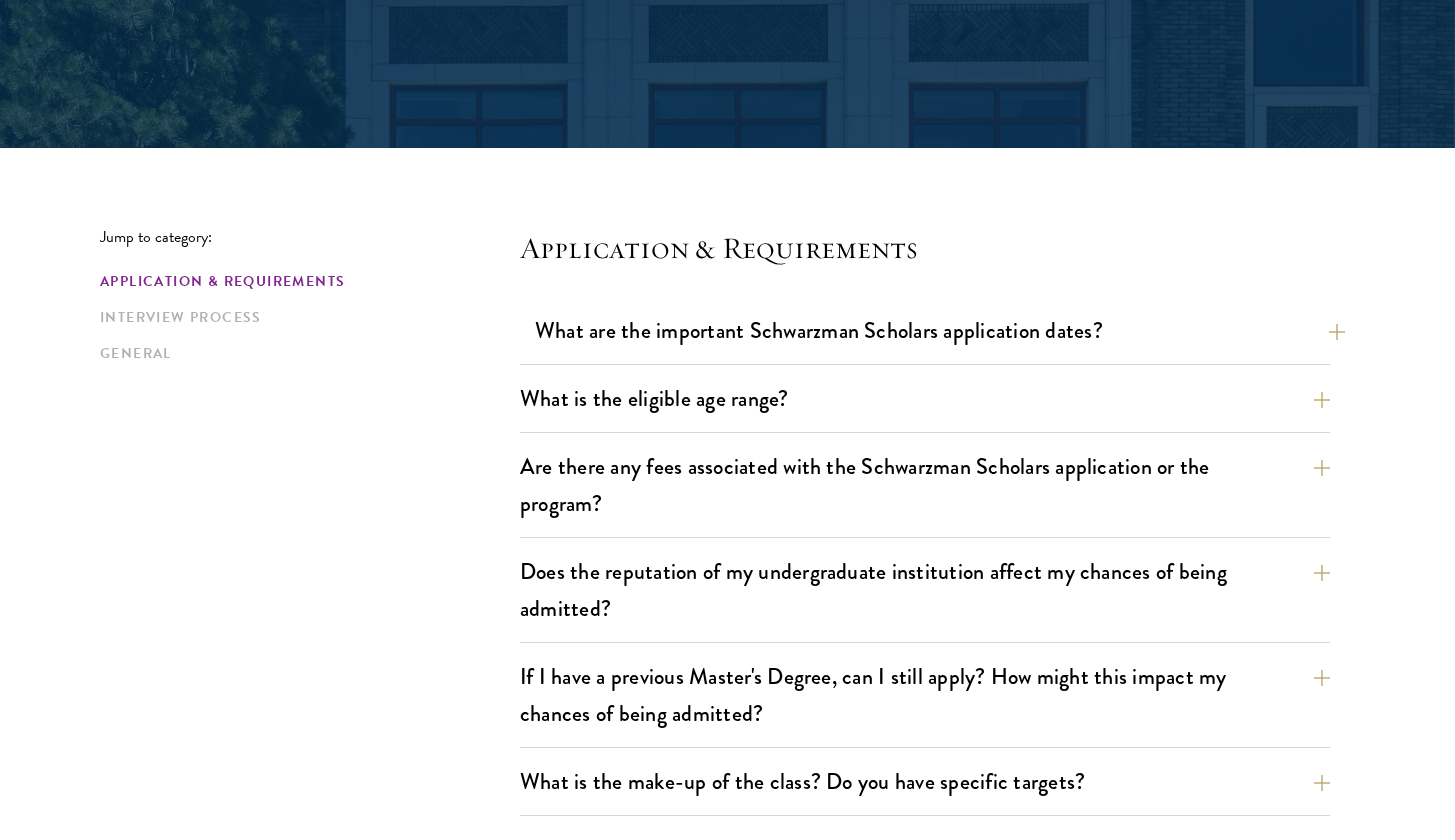 click on "What are the important Schwarzman Scholars application dates?" at bounding box center [940, 330] 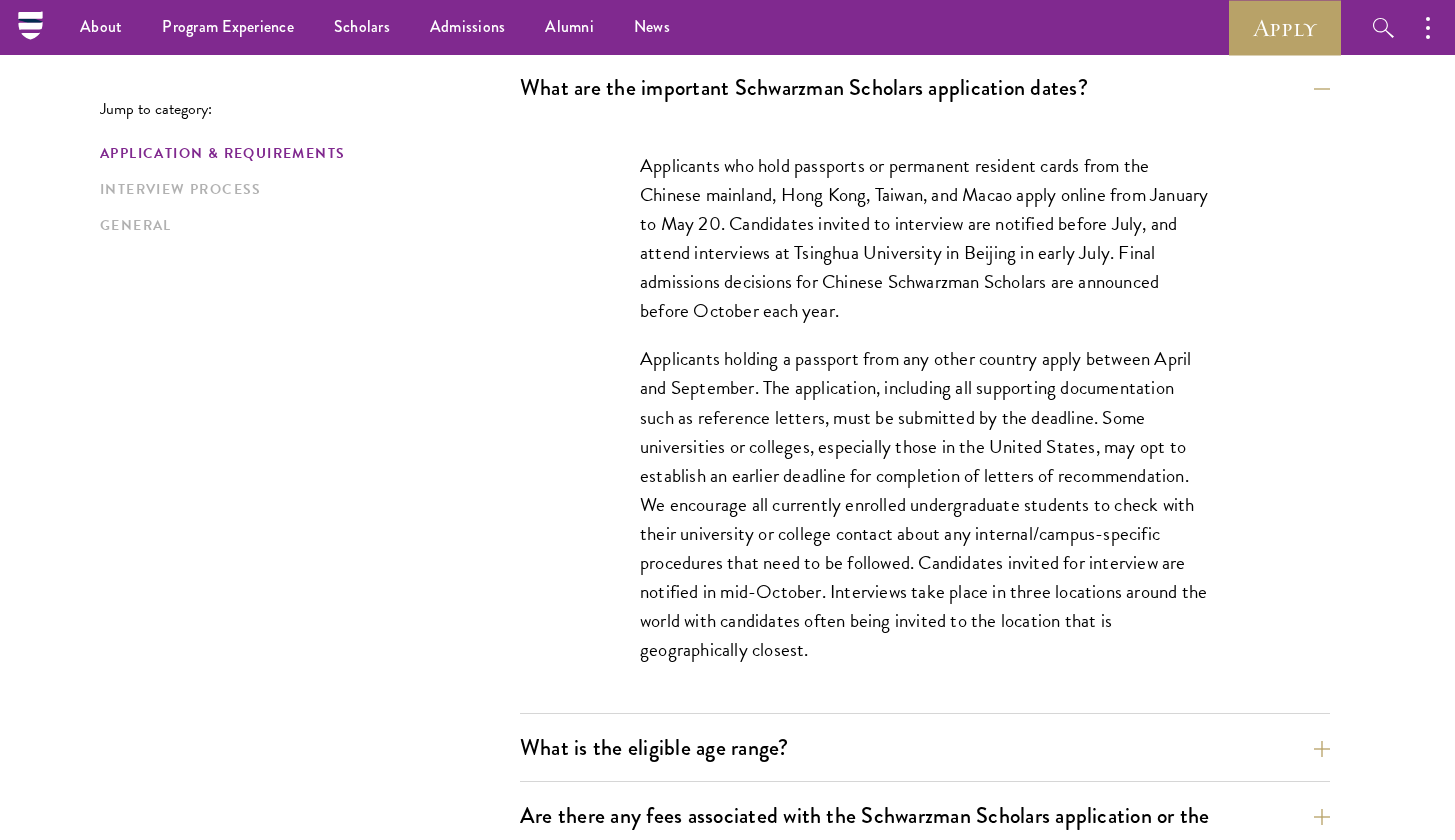 scroll, scrollTop: 595, scrollLeft: 0, axis: vertical 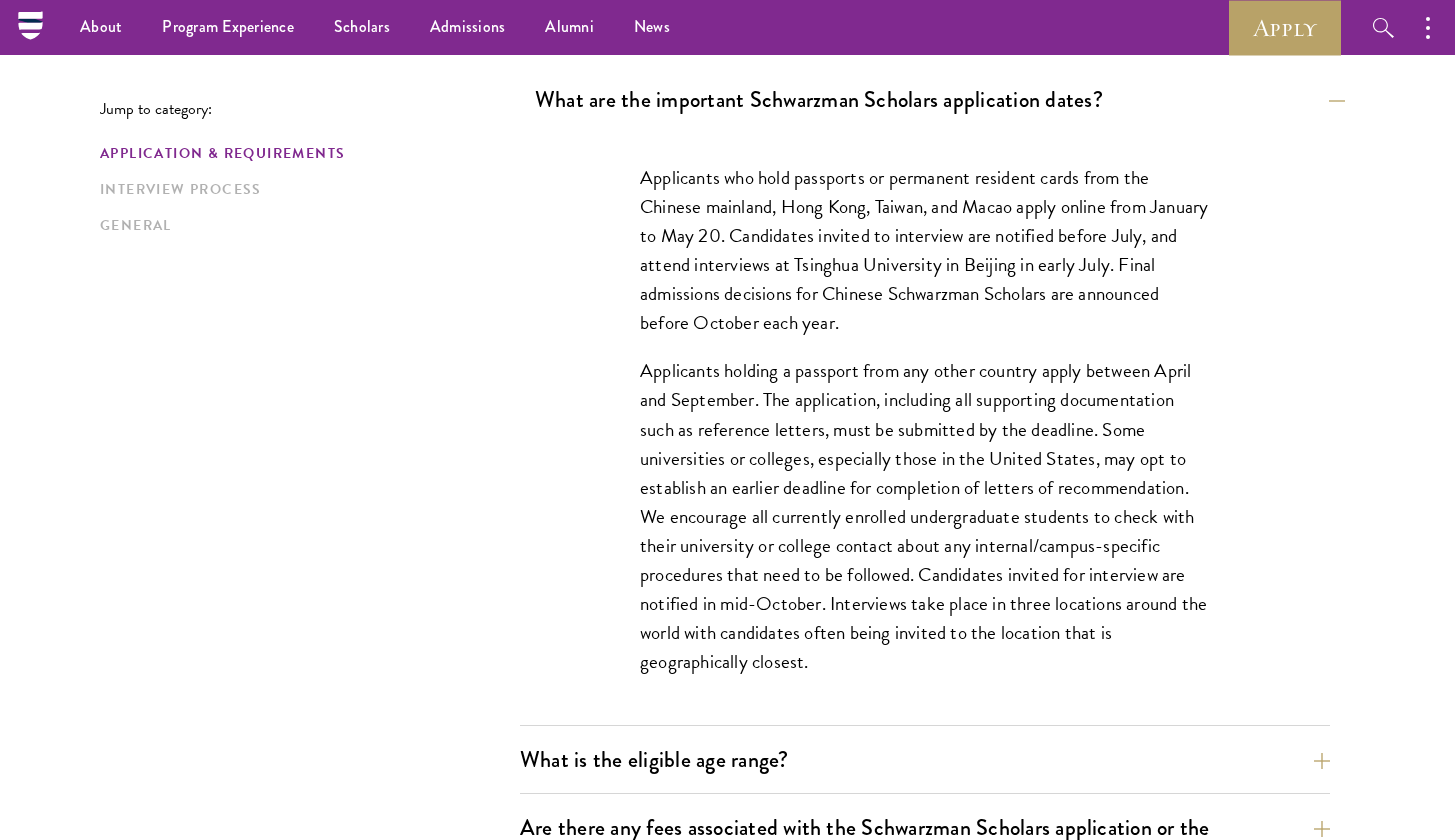 click on "What are the important Schwarzman Scholars application dates?" at bounding box center [940, 99] 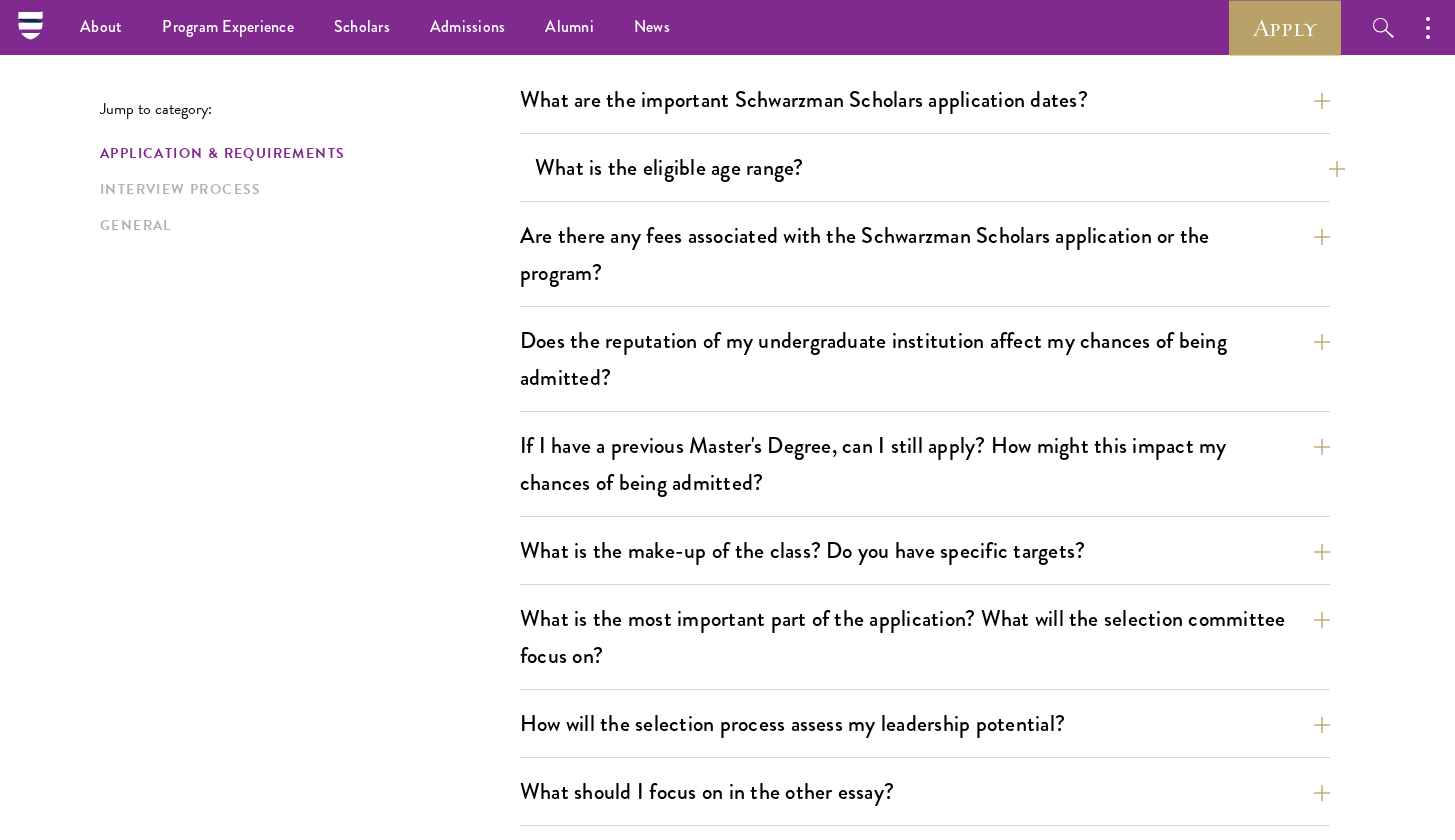 click on "What is the eligible age range?" at bounding box center [940, 167] 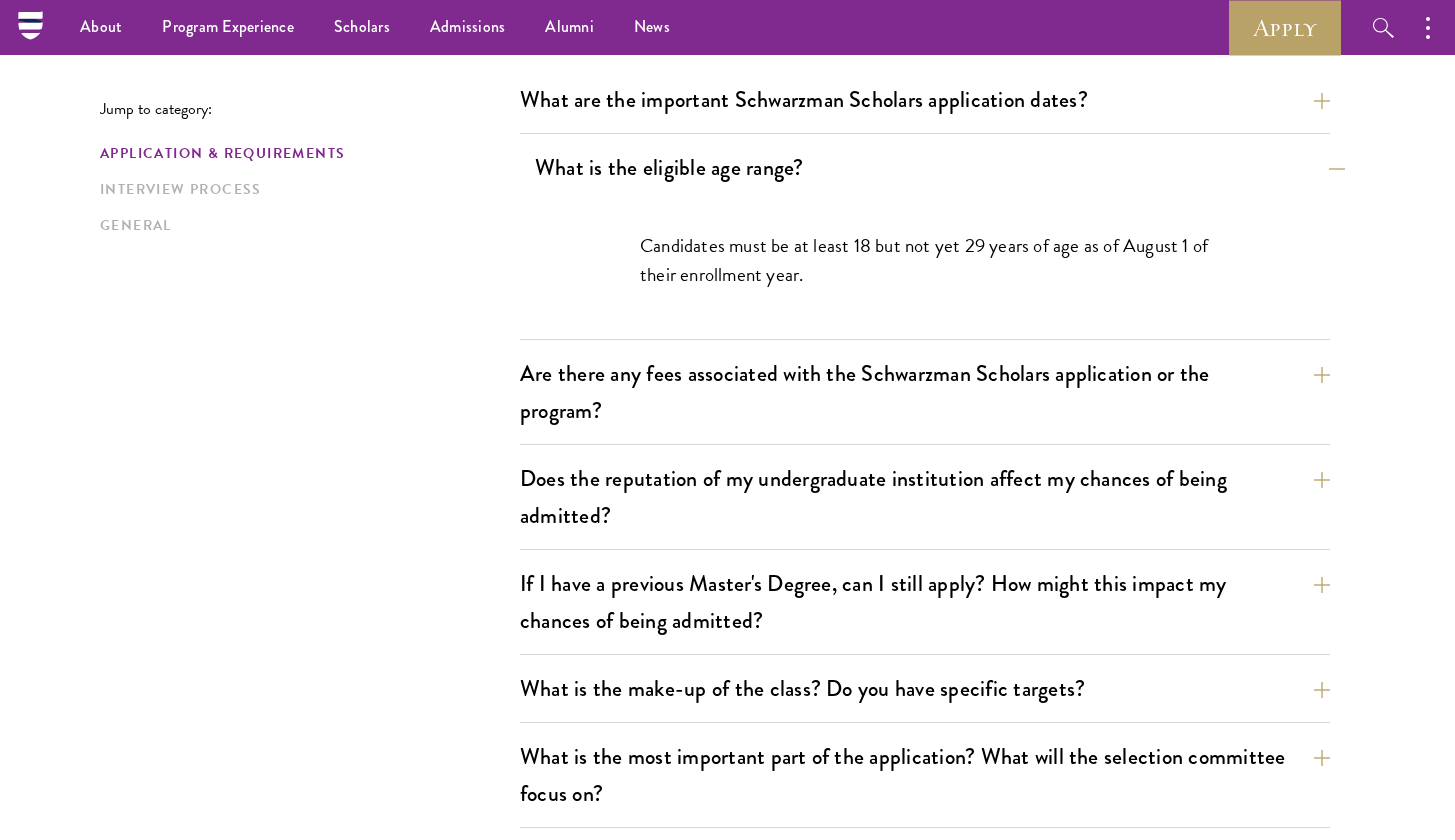 click on "What is the eligible age range?" at bounding box center (940, 167) 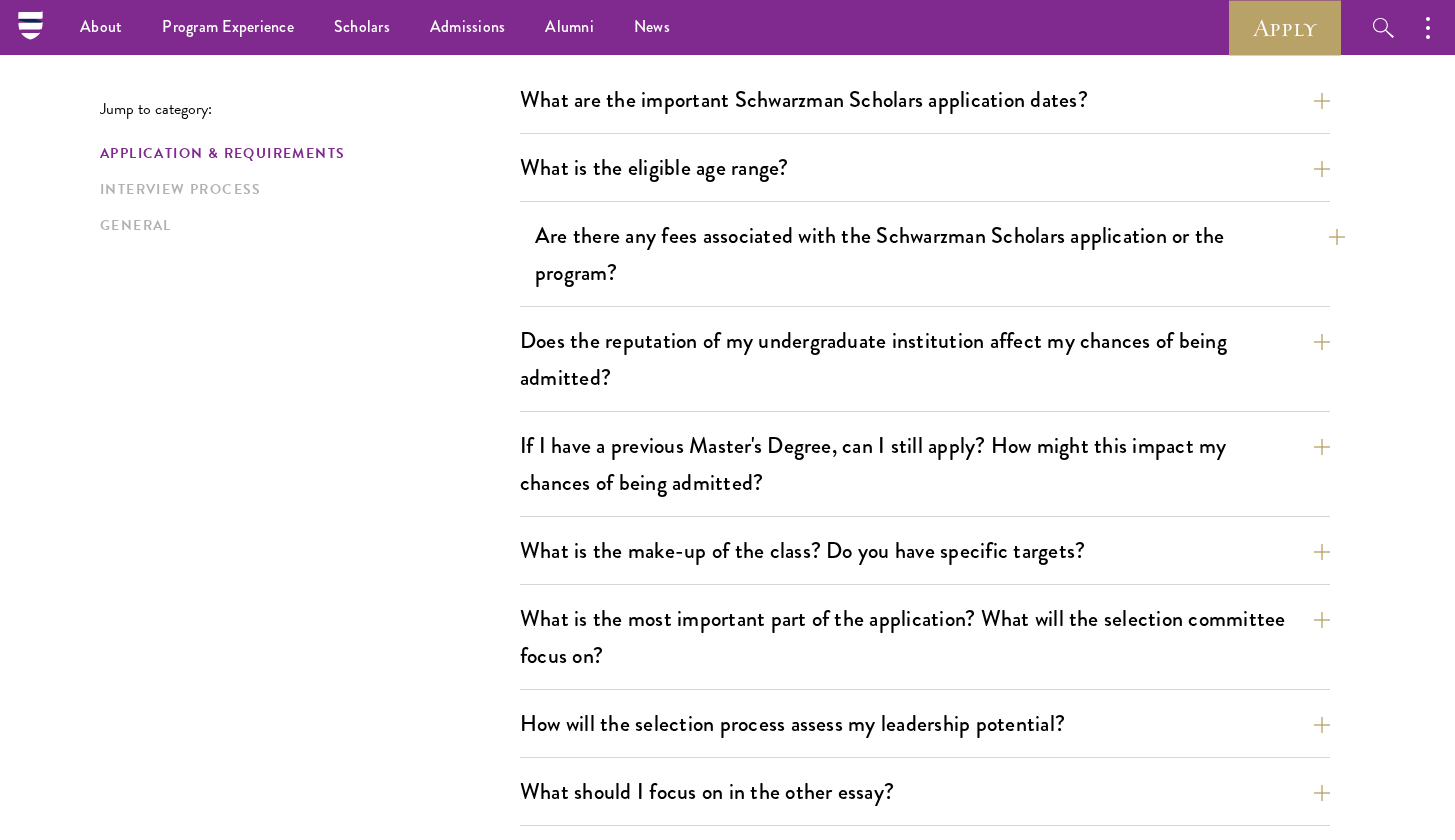 click on "Are there any fees associated with the Schwarzman Scholars application or the program?" at bounding box center [940, 254] 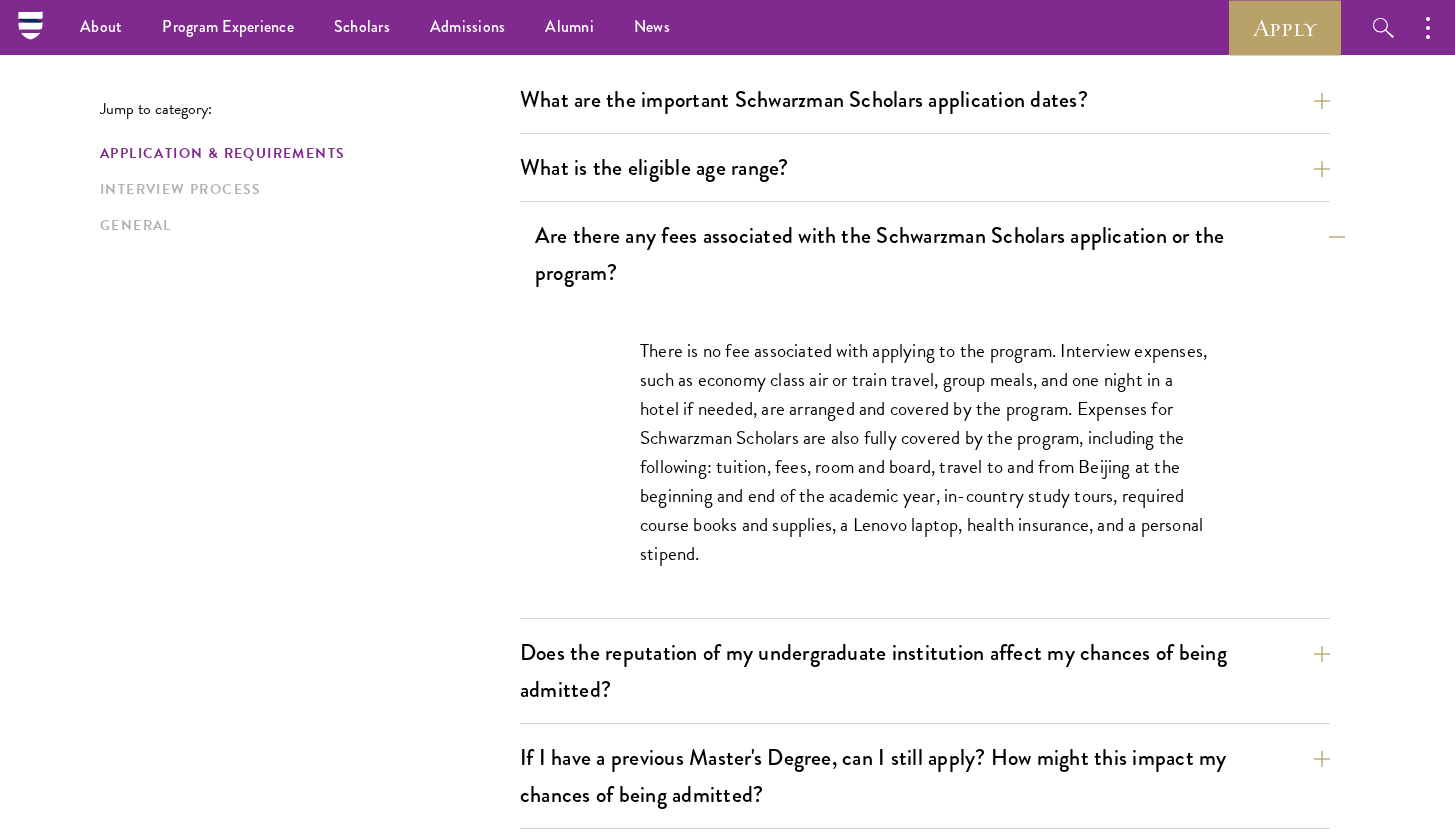 click on "Are there any fees associated with the Schwarzman Scholars application or the program?" at bounding box center [940, 254] 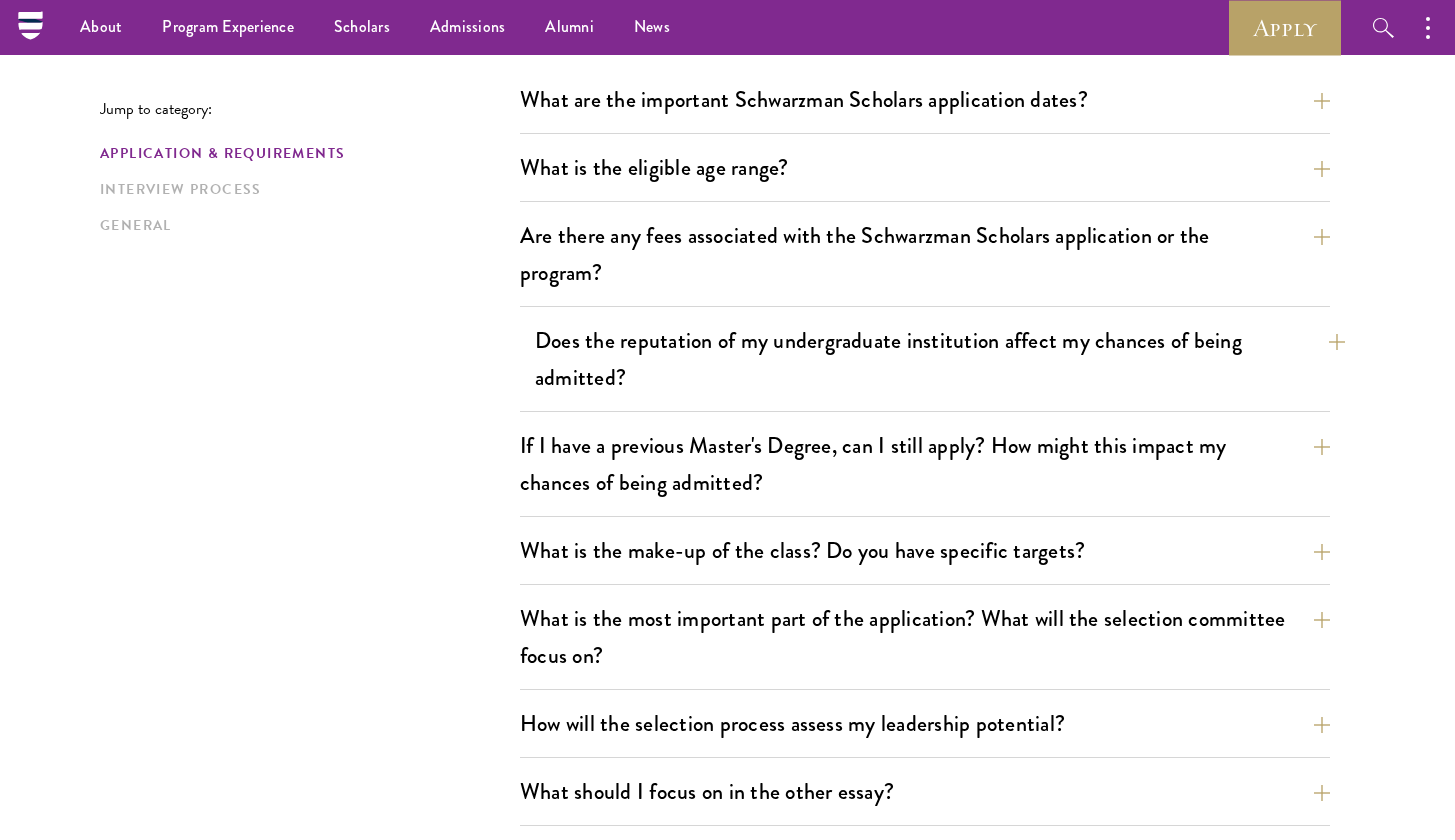click on "Does the reputation of my undergraduate institution affect my chances of being admitted?" at bounding box center (940, 359) 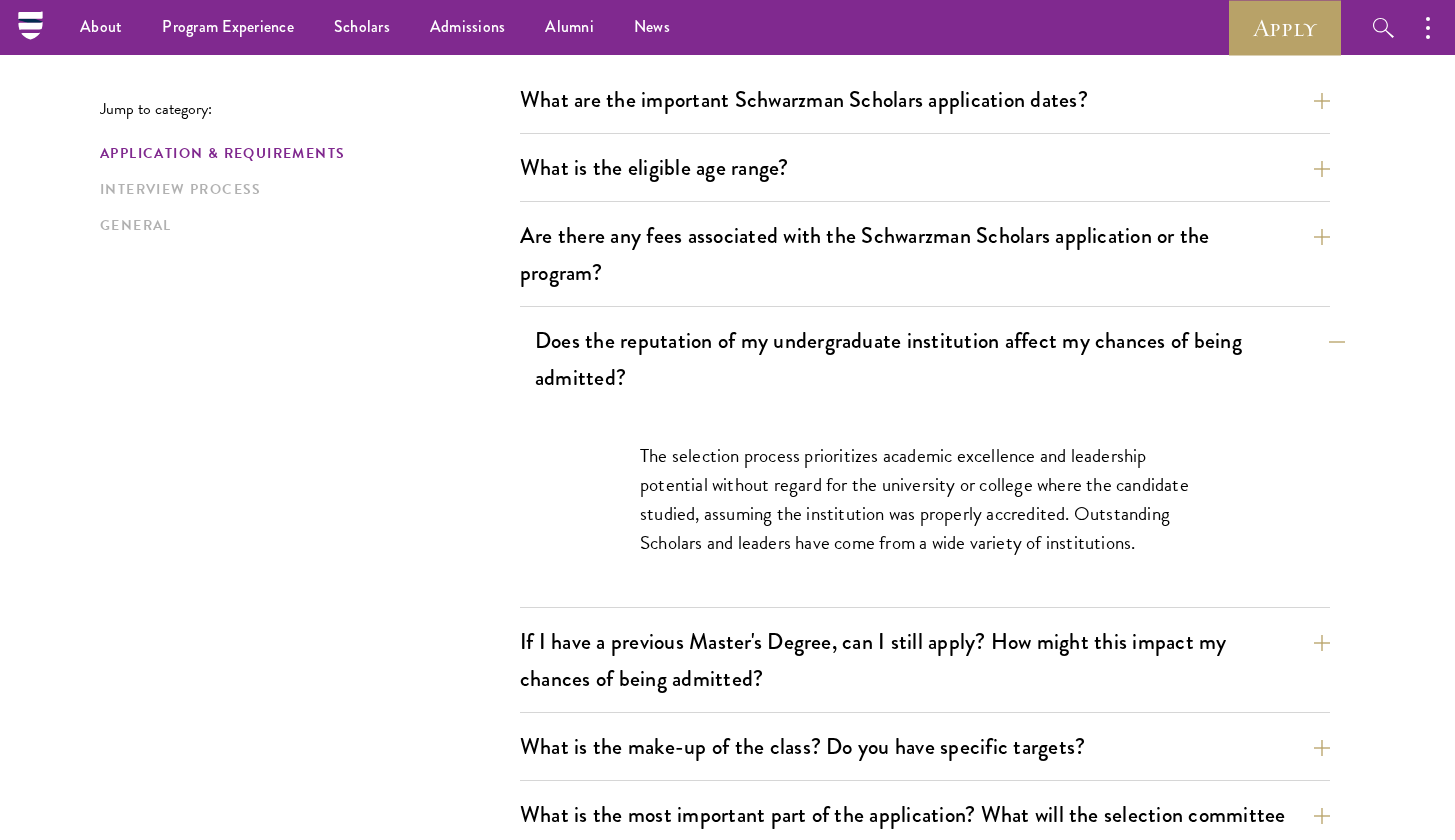 click on "Does the reputation of my undergraduate institution affect my chances of being admitted?" at bounding box center [940, 359] 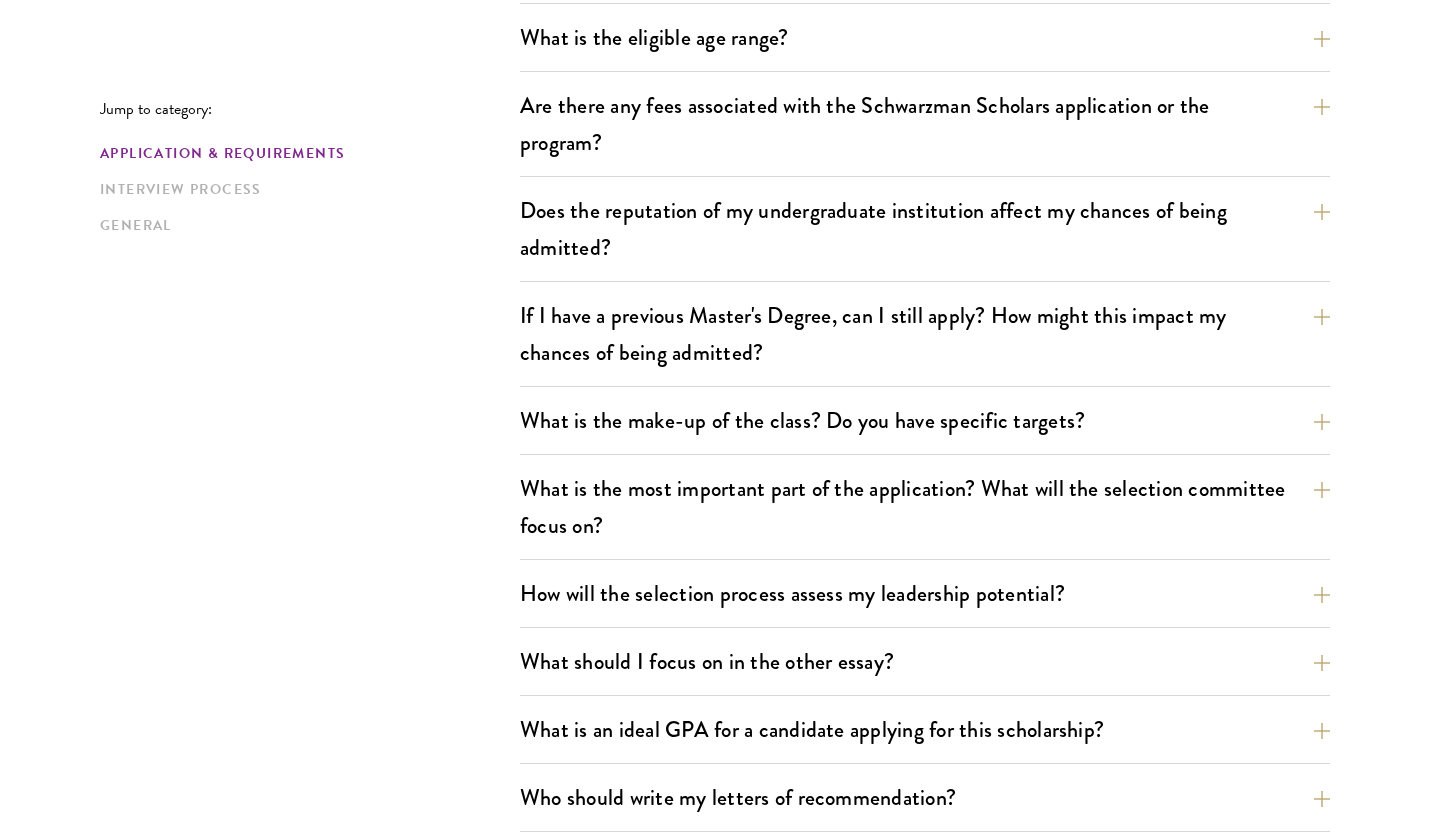 scroll, scrollTop: 728, scrollLeft: 0, axis: vertical 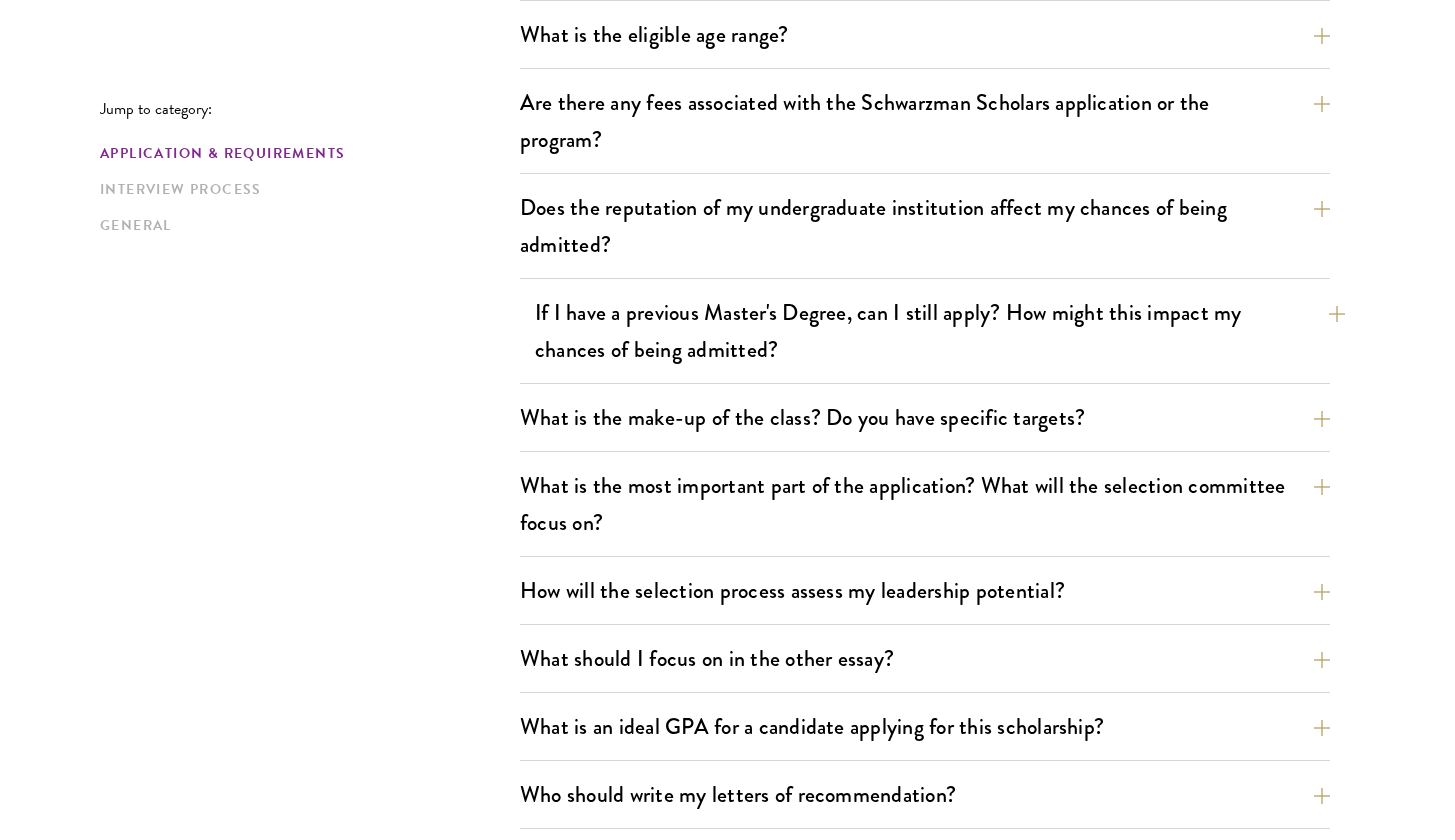 click on "If I have a previous Master's Degree, can I still apply? How might this impact my chances of being admitted?" at bounding box center [940, 331] 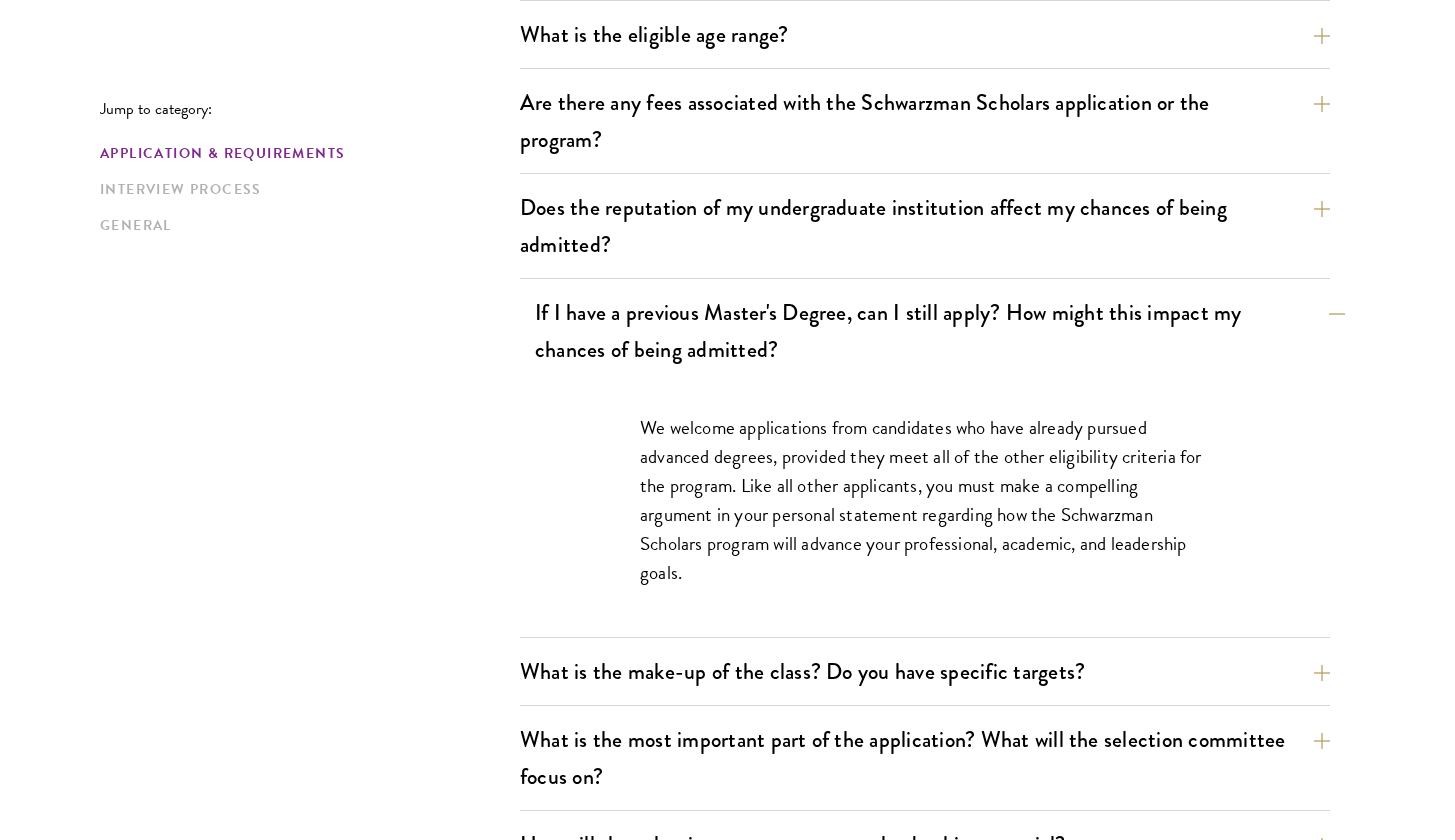 click on "If I have a previous Master's Degree, can I still apply? How might this impact my chances of being admitted?" at bounding box center (940, 331) 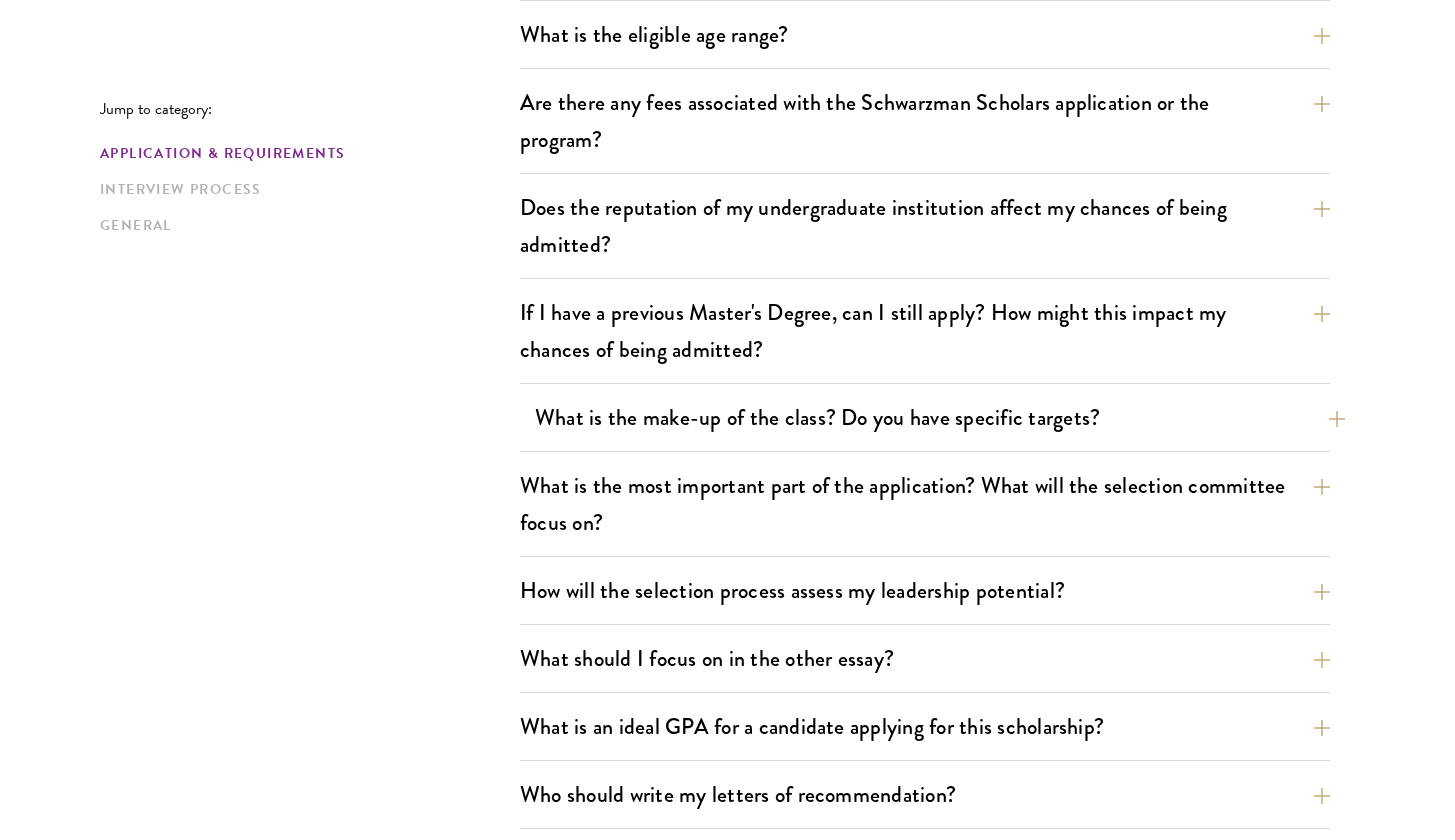 click on "What is the make-up of the class? Do you have specific targets?" at bounding box center [940, 417] 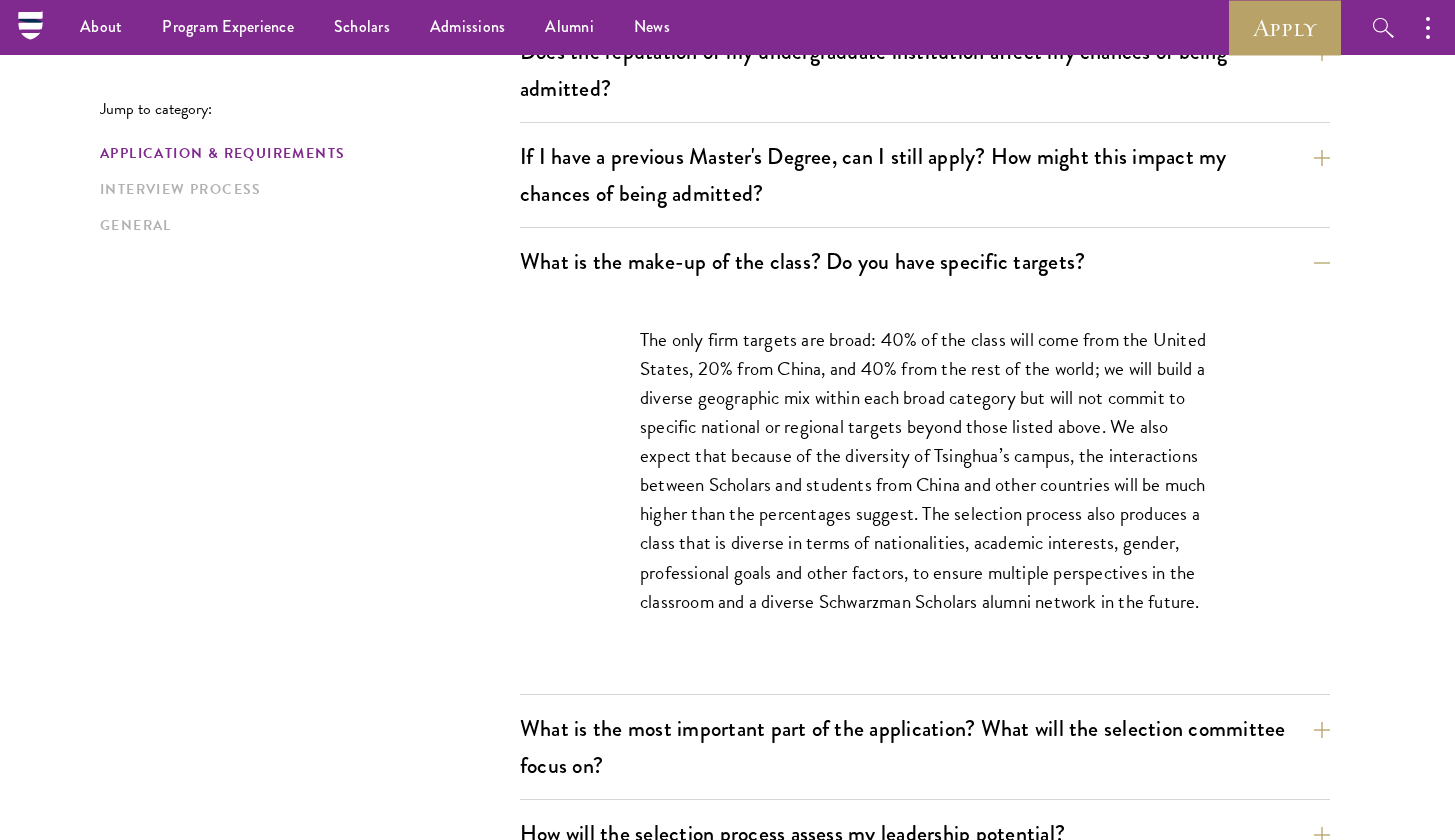 scroll, scrollTop: 883, scrollLeft: 0, axis: vertical 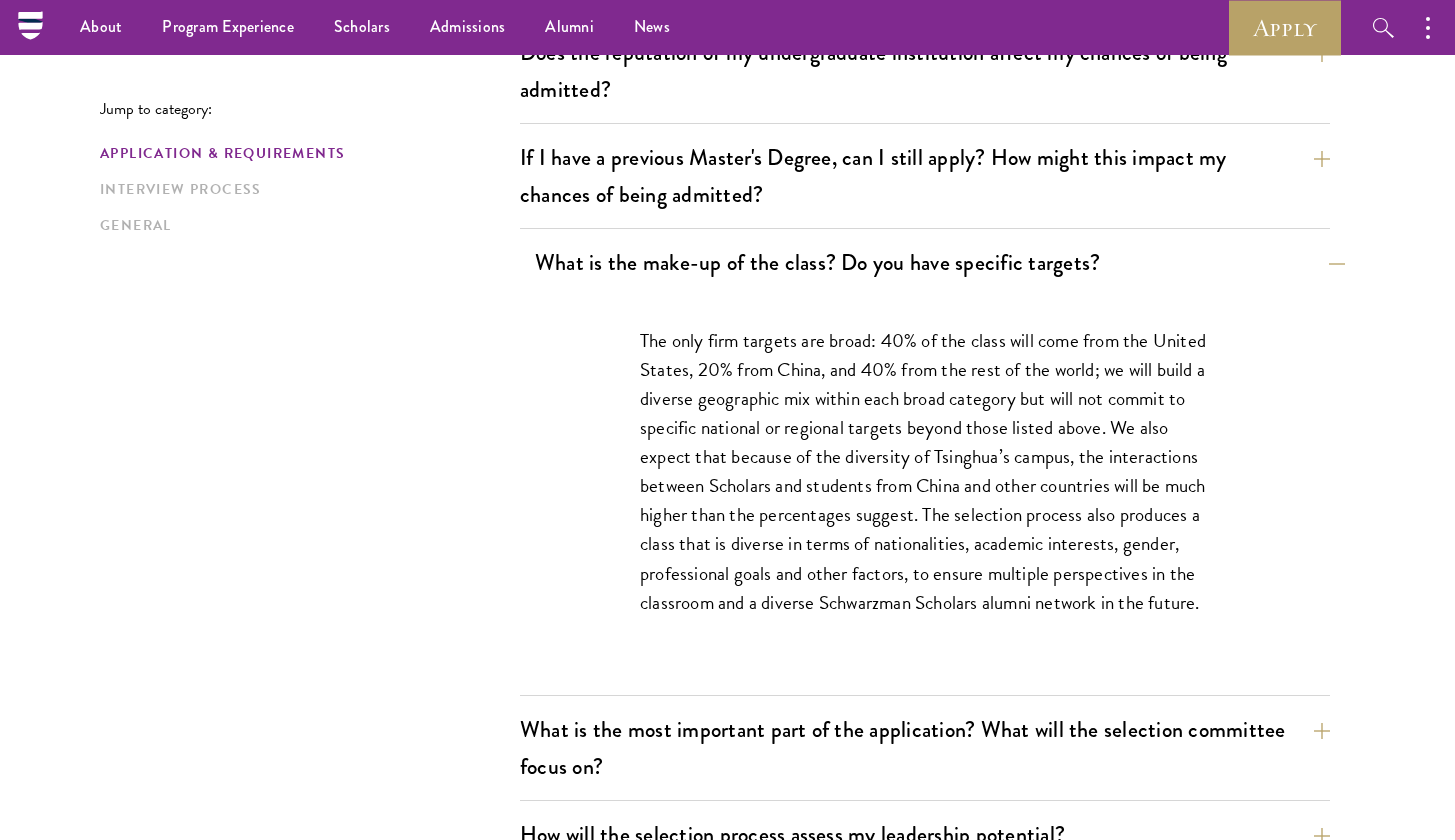 click on "What is the make-up of the class? Do you have specific targets?" at bounding box center (940, 262) 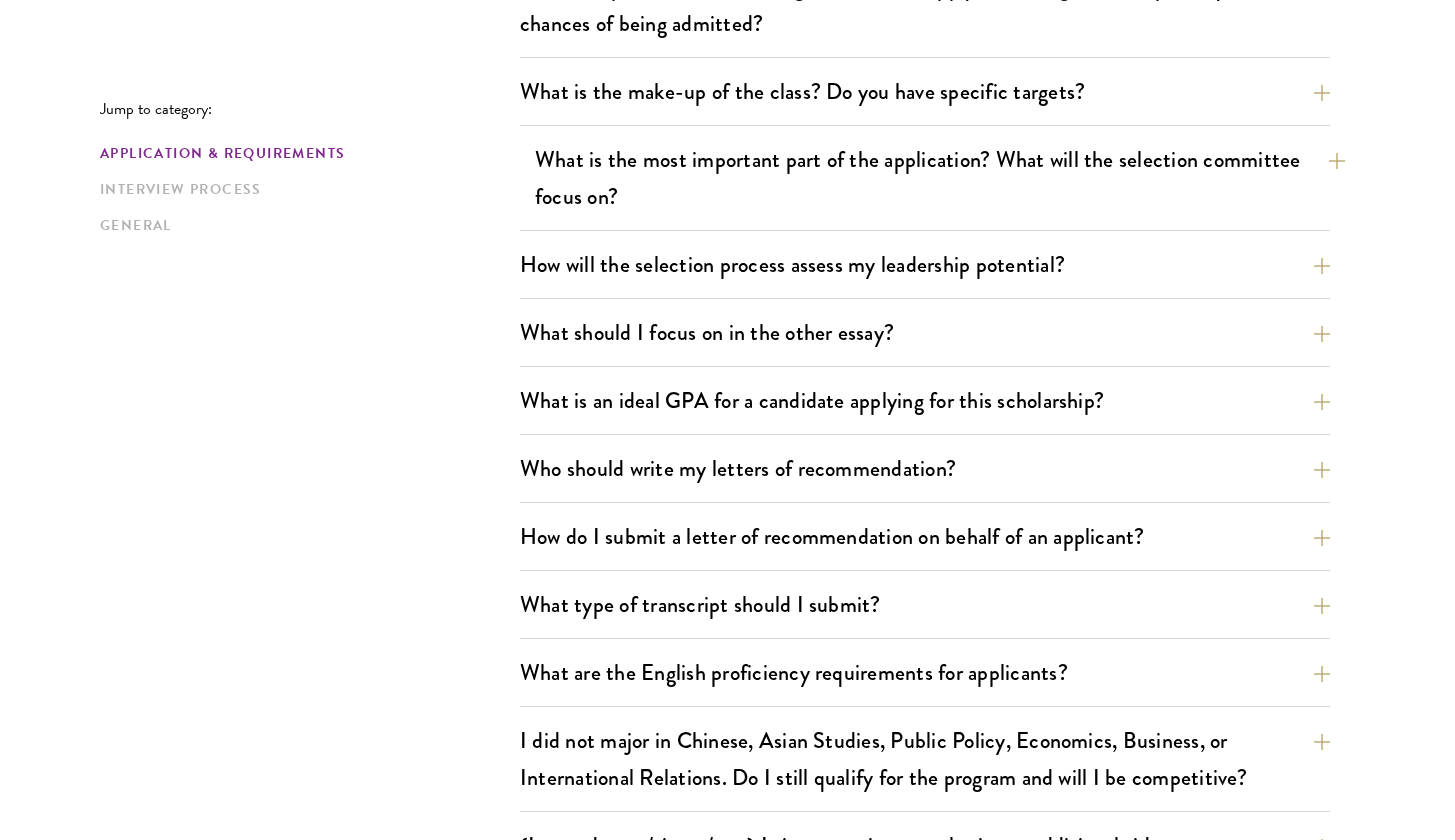 scroll, scrollTop: 1076, scrollLeft: 0, axis: vertical 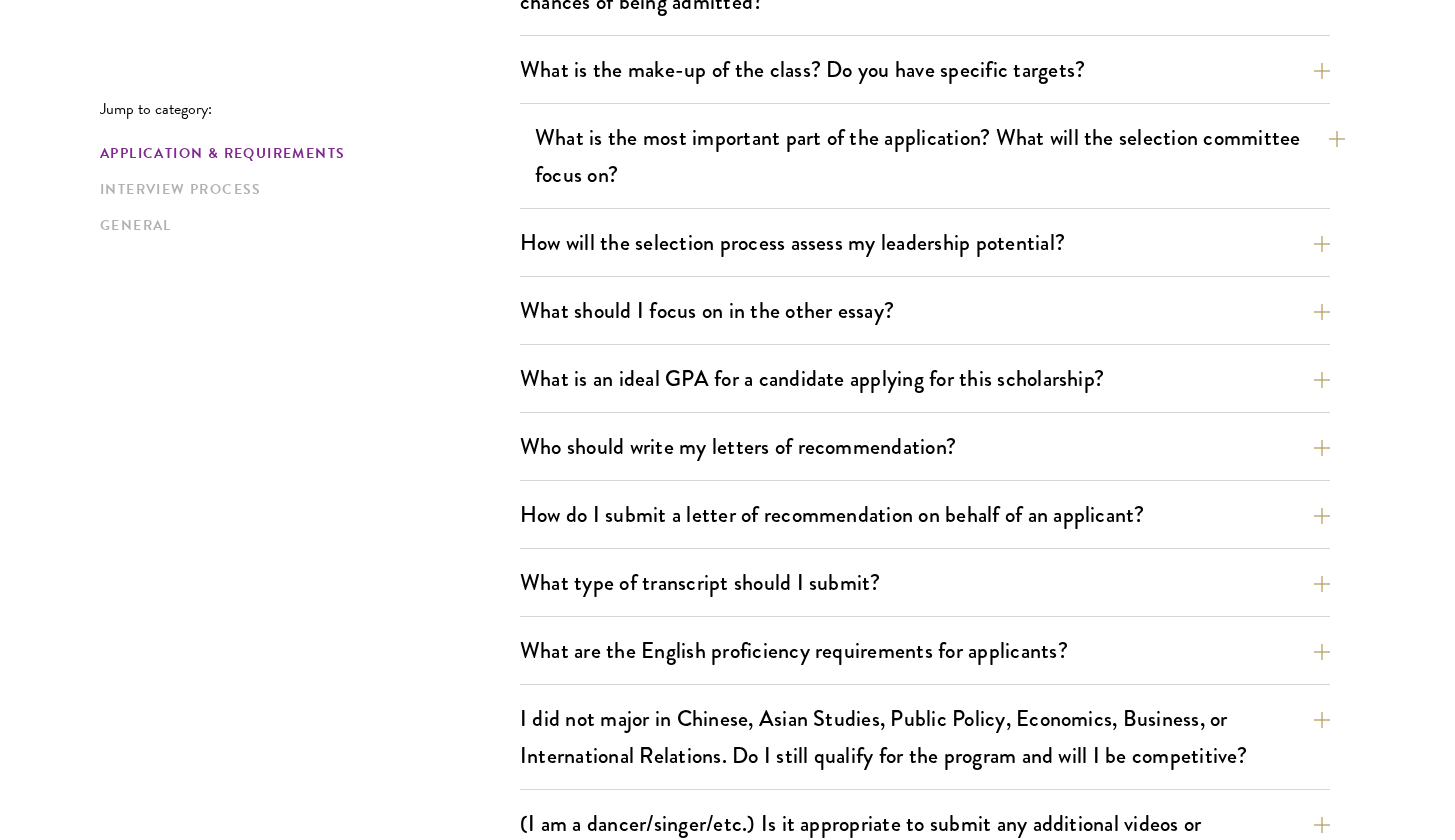 click on "What is the most important part of the application? What will the selection committee focus on?" at bounding box center (940, 156) 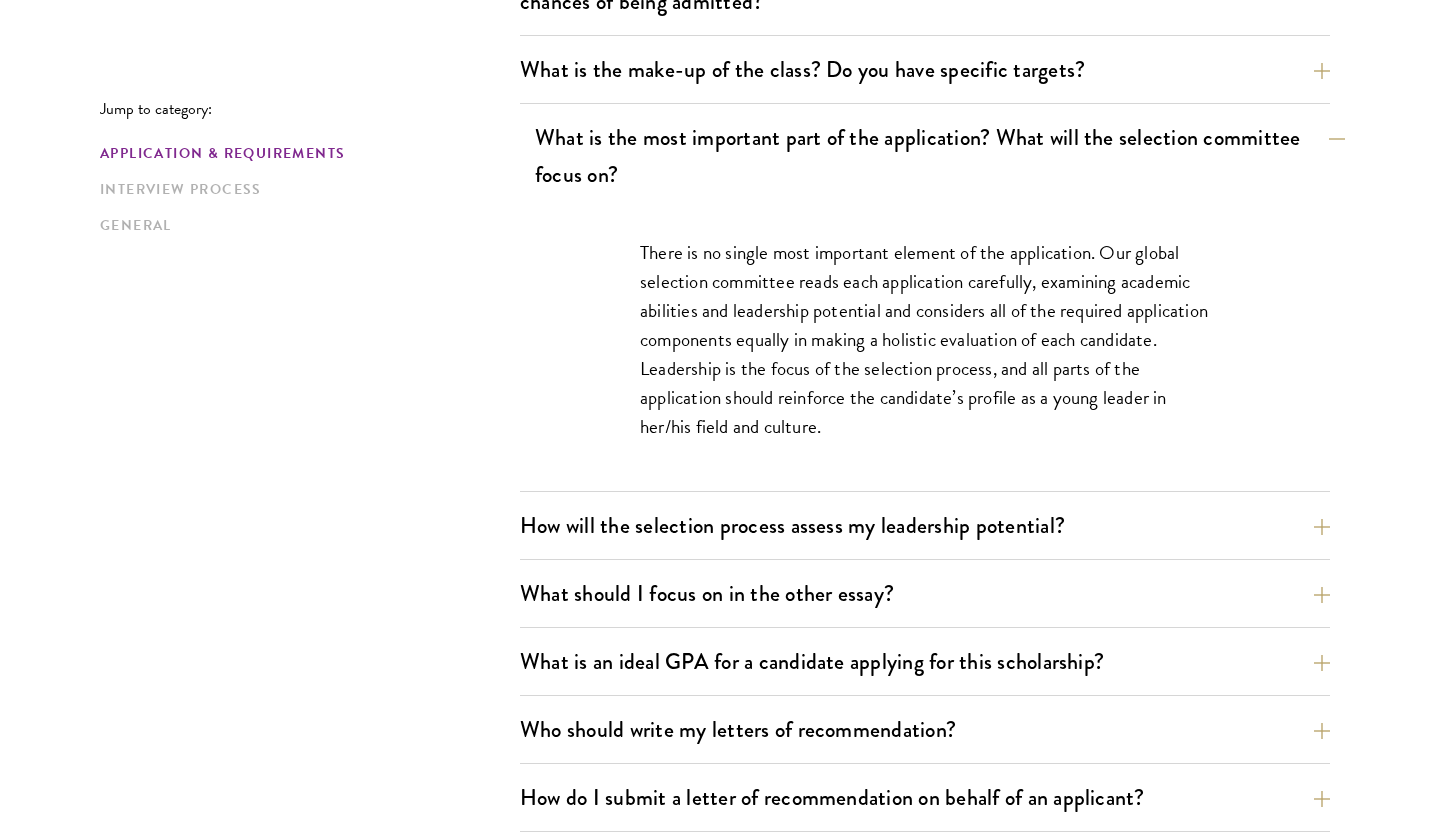 click on "What is the most important part of the application? What will the selection committee focus on?" at bounding box center [940, 156] 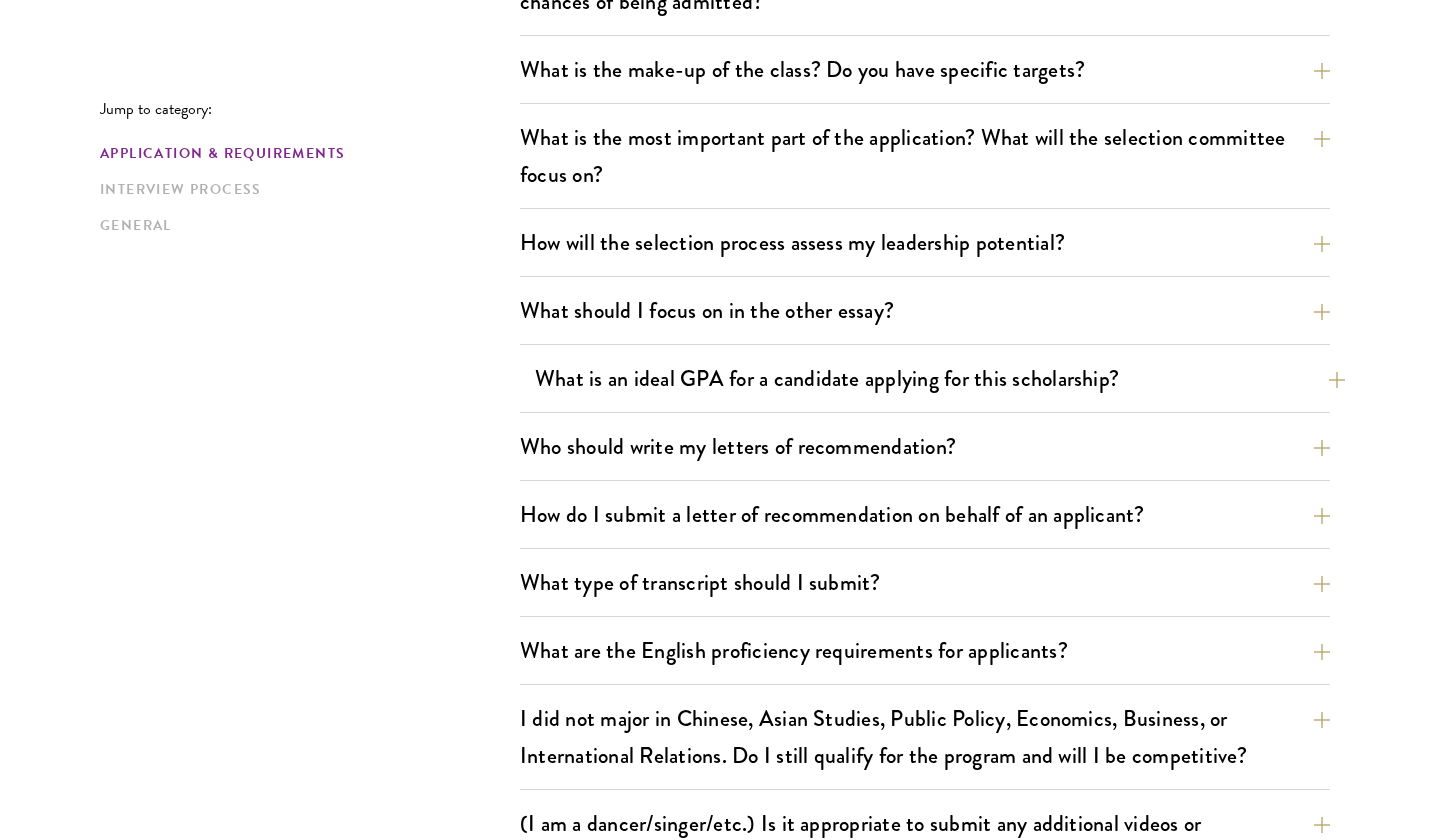 click on "What is an ideal GPA for a candidate applying for this scholarship?" at bounding box center (940, 378) 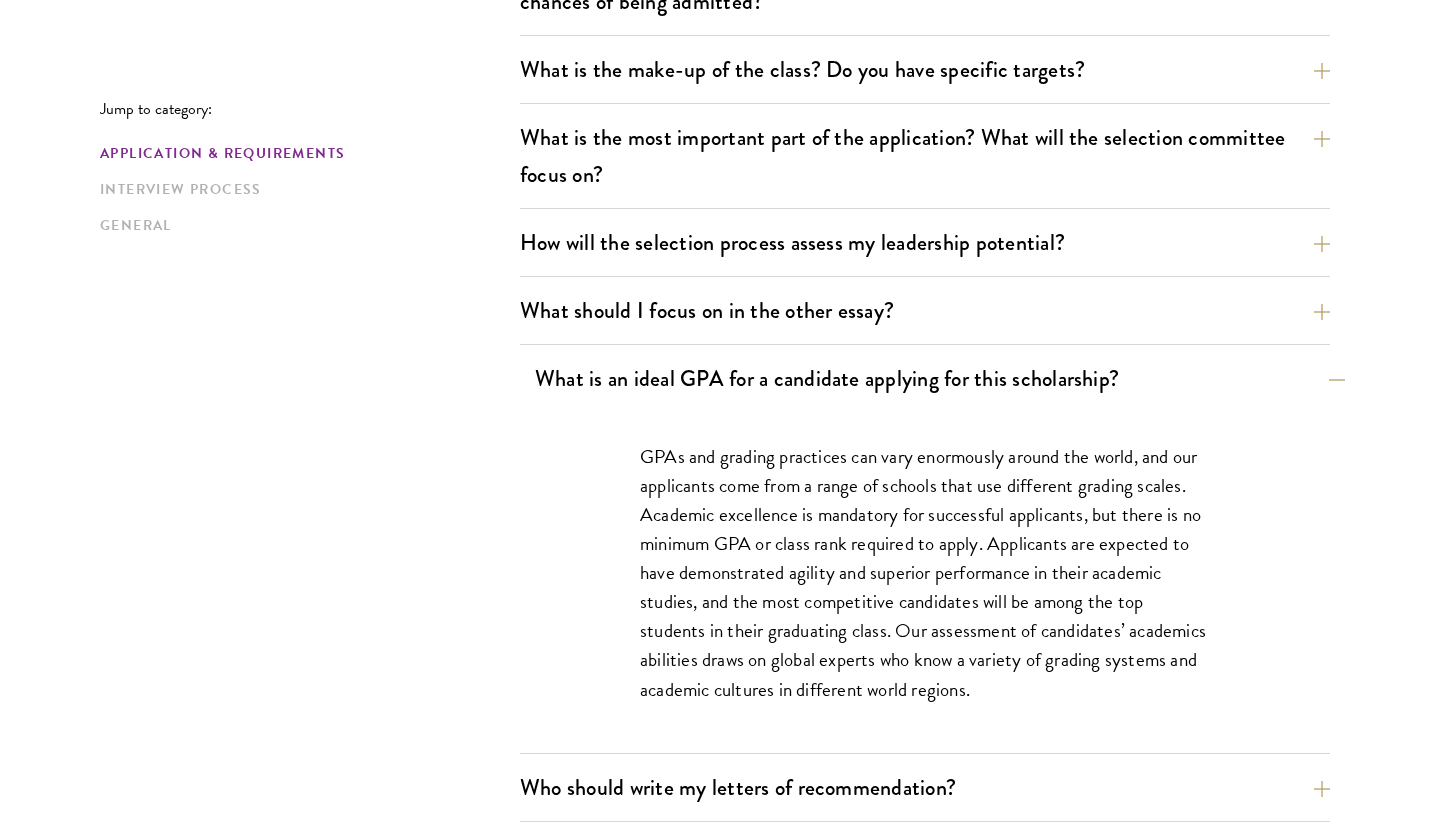 click on "What is an ideal GPA for a candidate applying for this scholarship?" at bounding box center [940, 378] 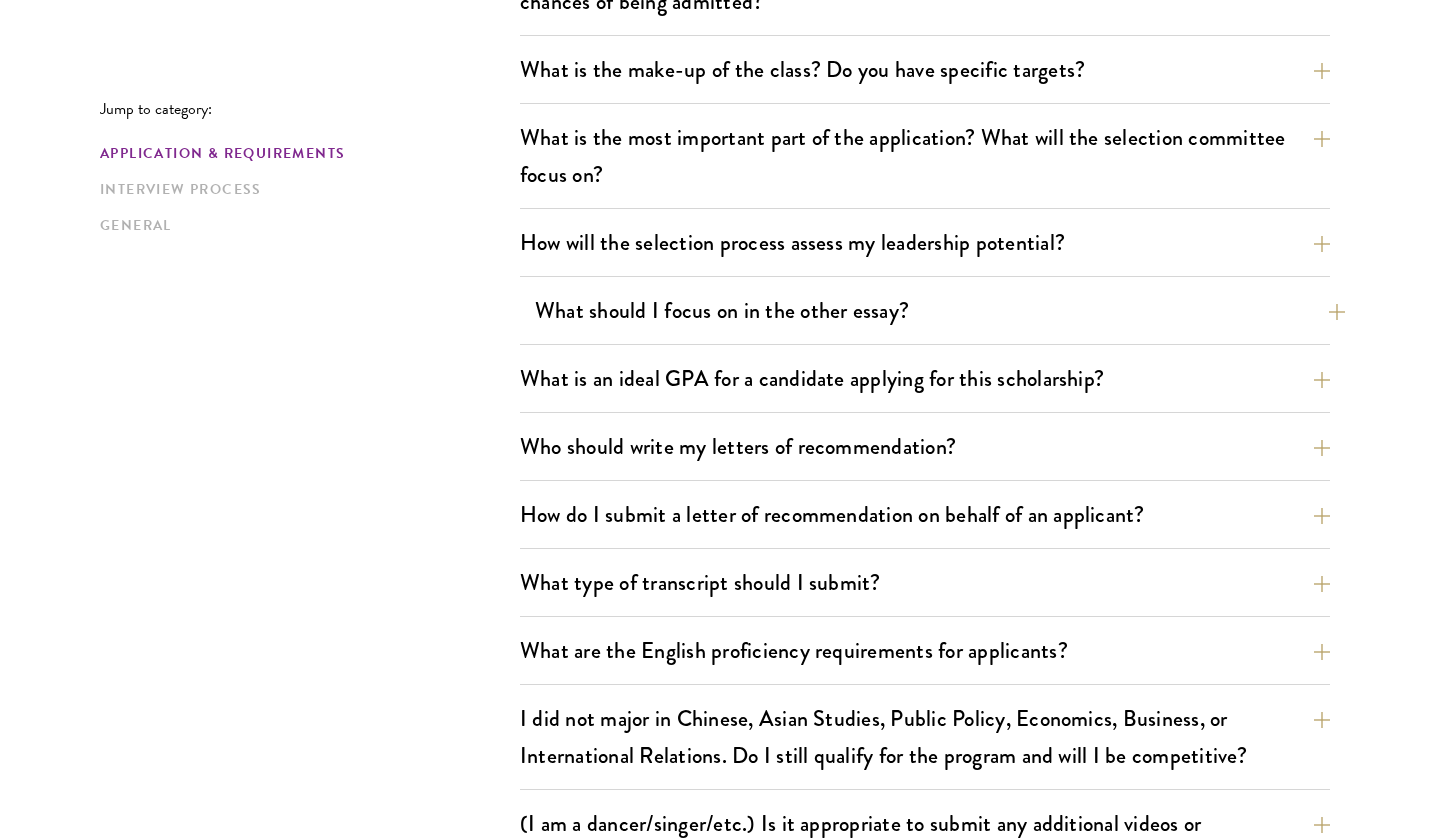click on "What should I focus on in the other essay?" at bounding box center [940, 310] 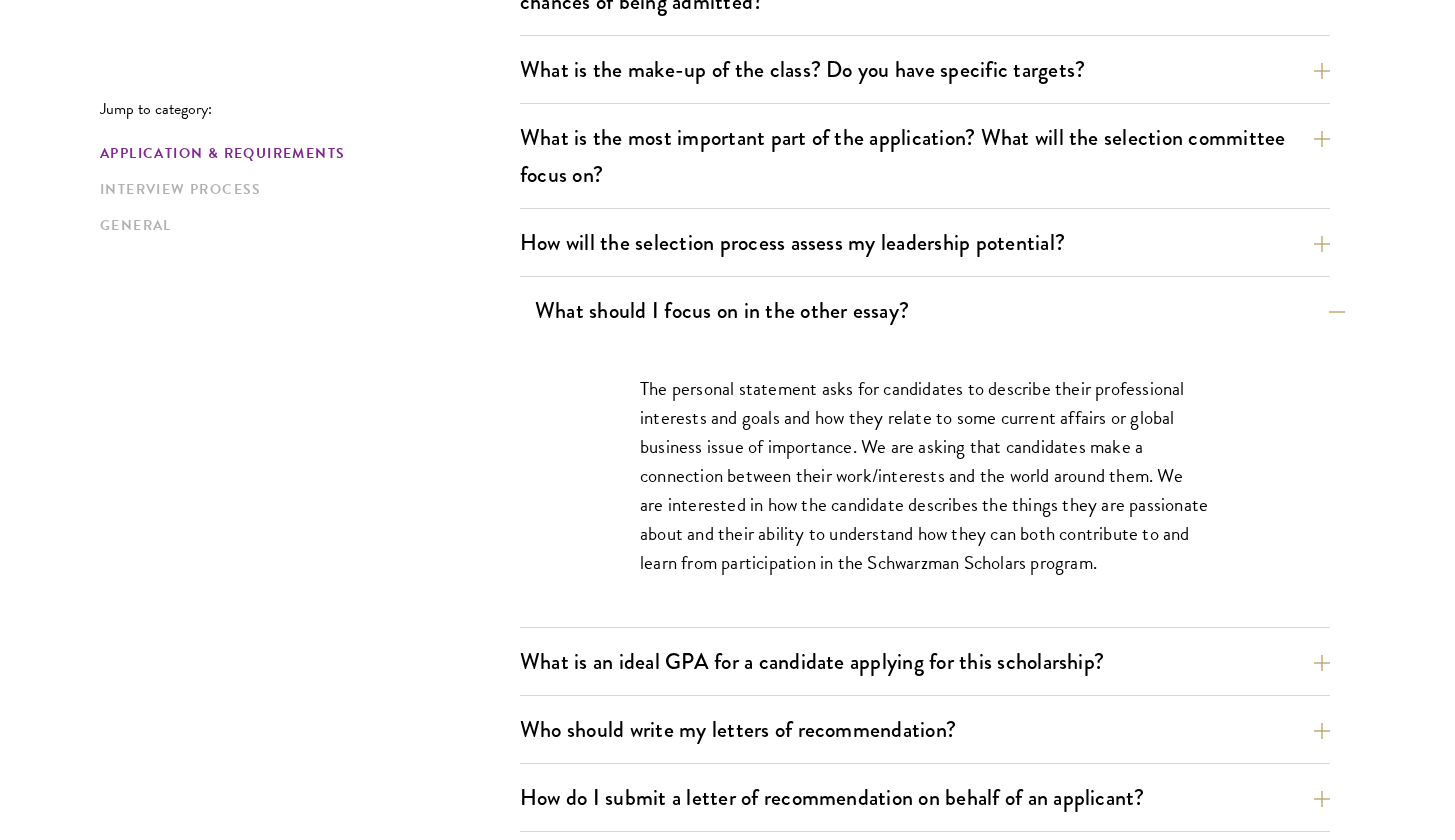click on "What should I focus on in the other essay?" at bounding box center [940, 310] 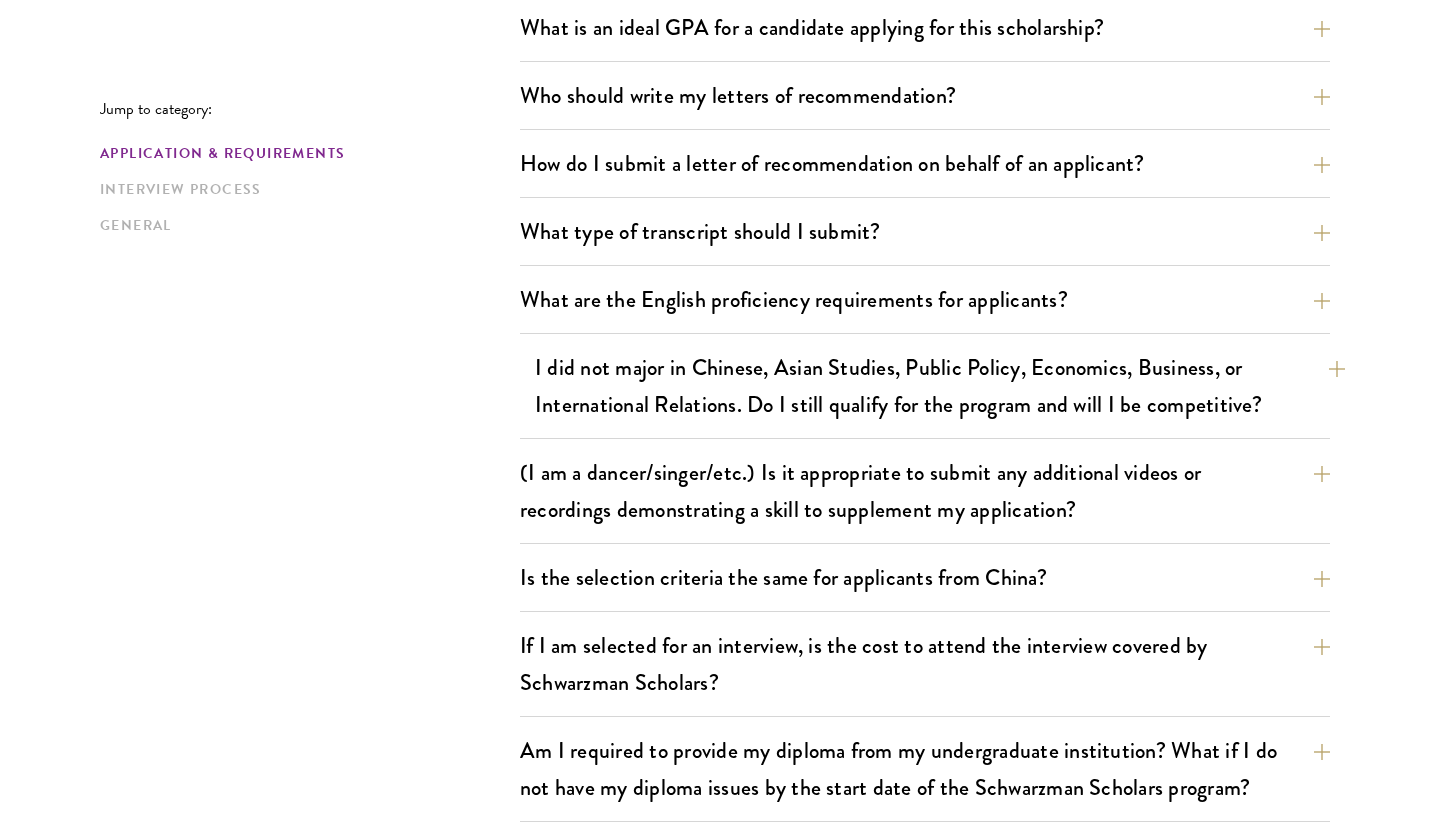 scroll, scrollTop: 1432, scrollLeft: 0, axis: vertical 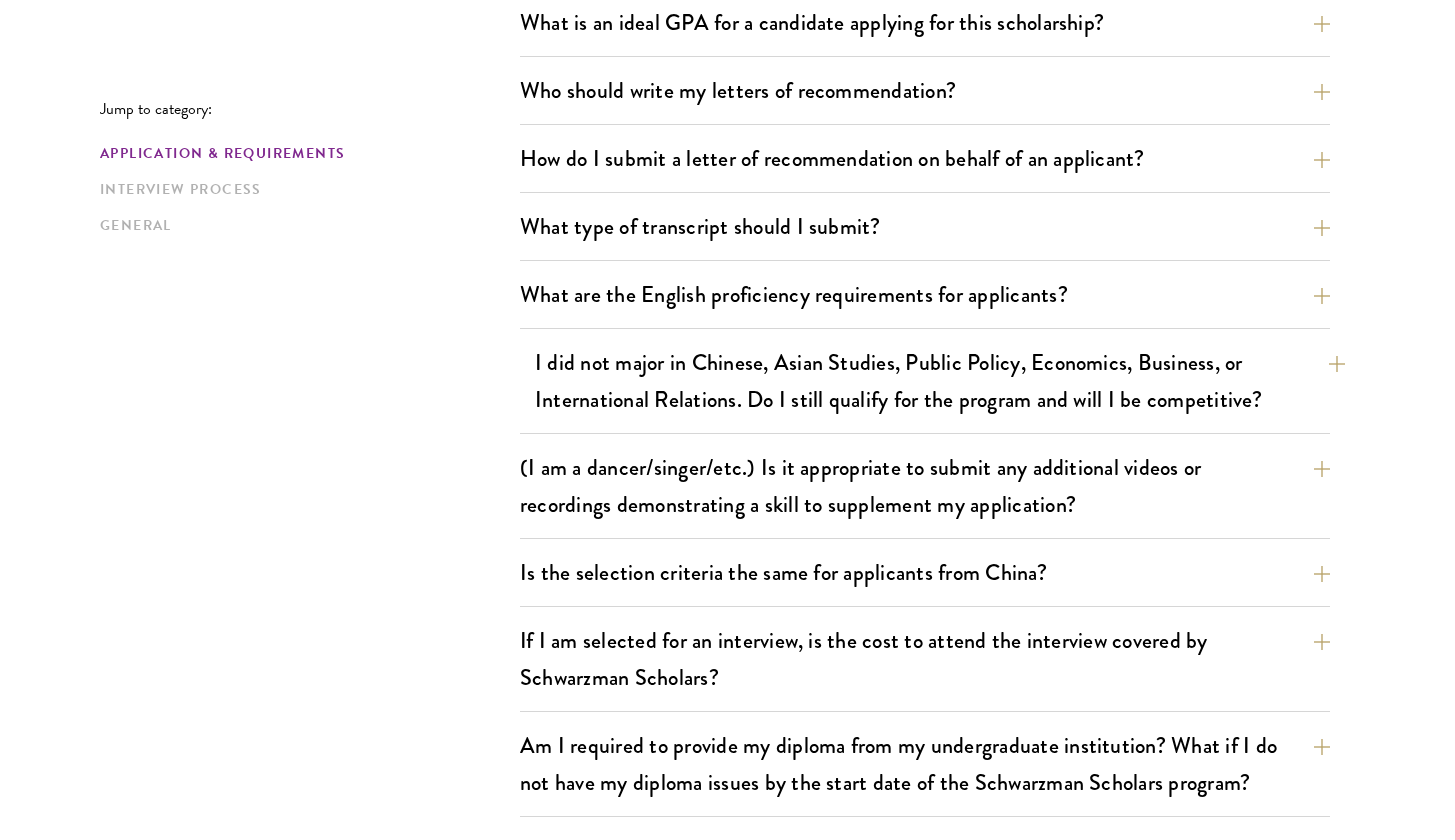 click on "I did not major in Chinese, Asian Studies, Public Policy, Economics, Business, or International Relations. Do I still qualify for the program and will I be competitive?" at bounding box center (940, 381) 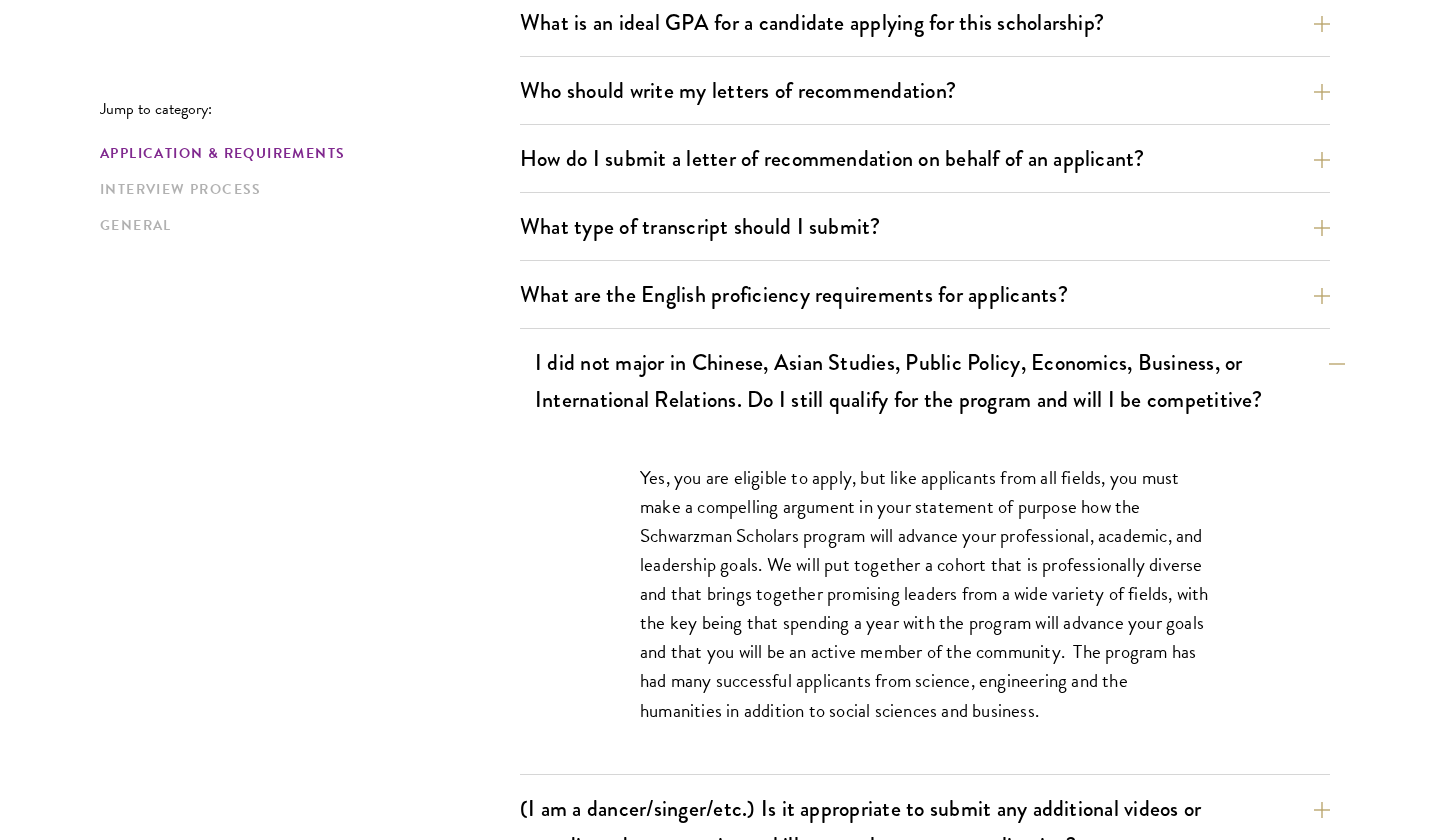 click on "I did not major in Chinese, Asian Studies, Public Policy, Economics, Business, or International Relations. Do I still qualify for the program and will I be competitive?" at bounding box center (940, 381) 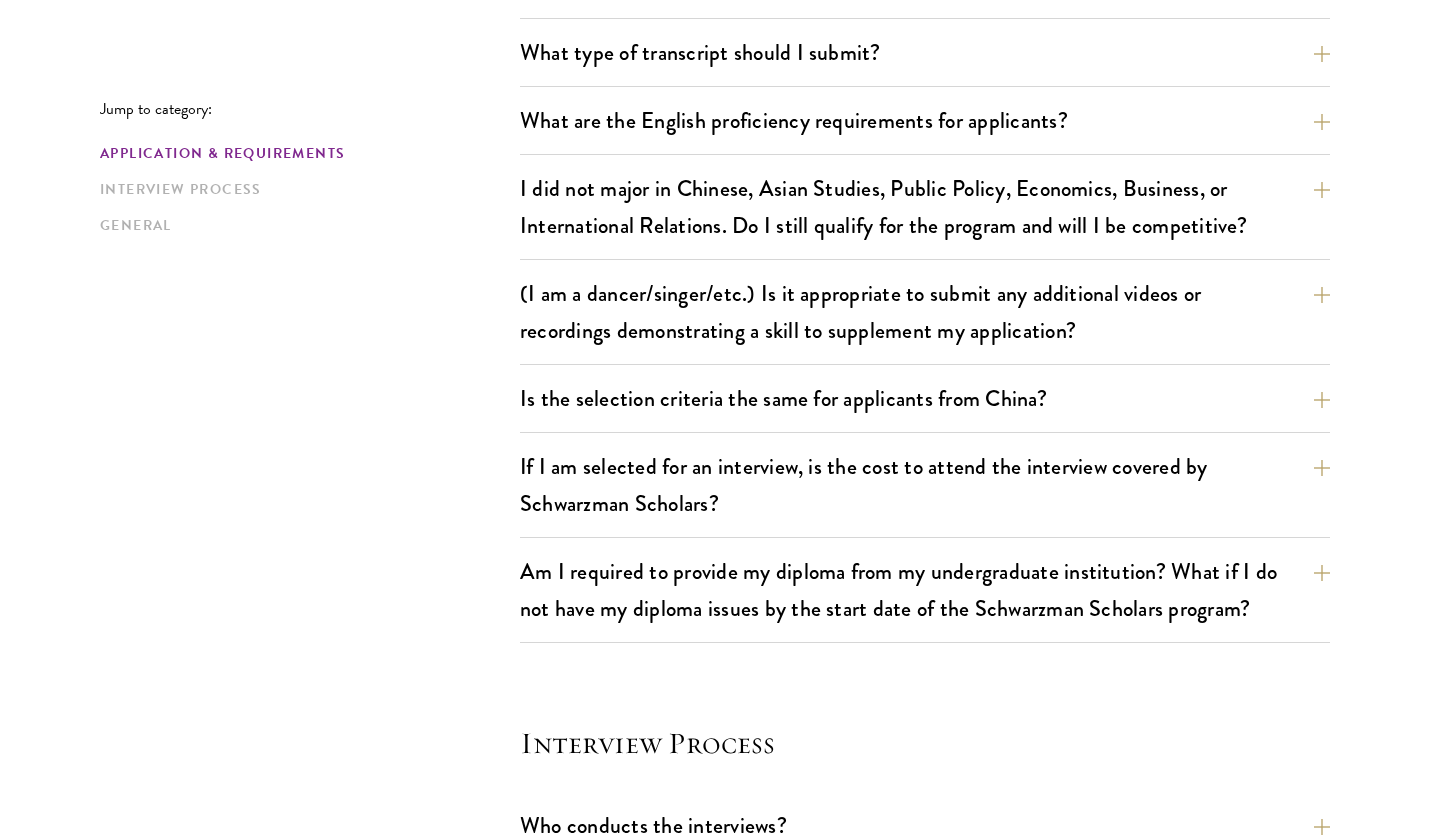 scroll, scrollTop: 1608, scrollLeft: 0, axis: vertical 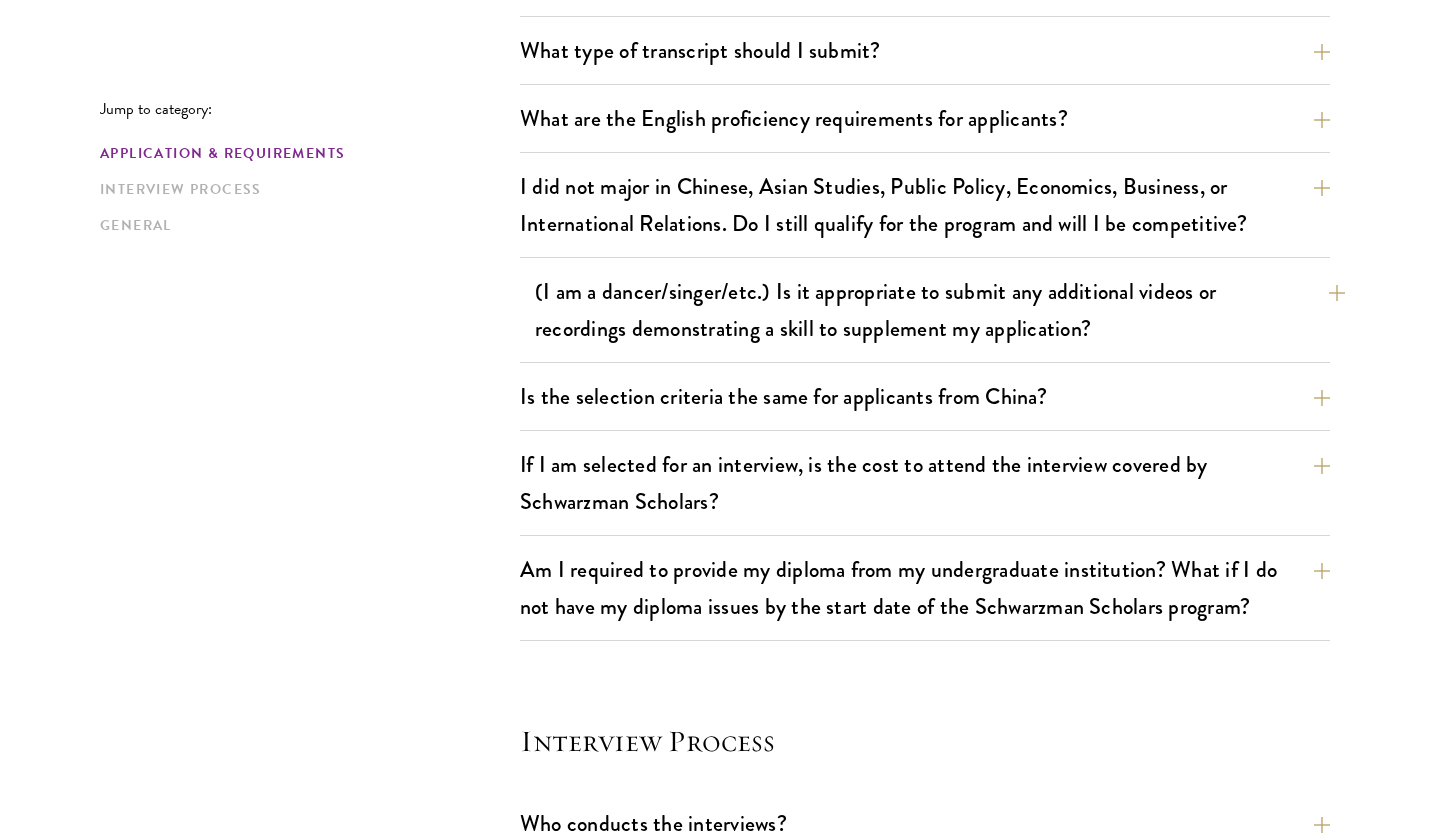 click on "(I am a dancer/singer/etc.) Is it appropriate to submit any additional videos or recordings demonstrating a skill to supplement my application?" at bounding box center (940, 310) 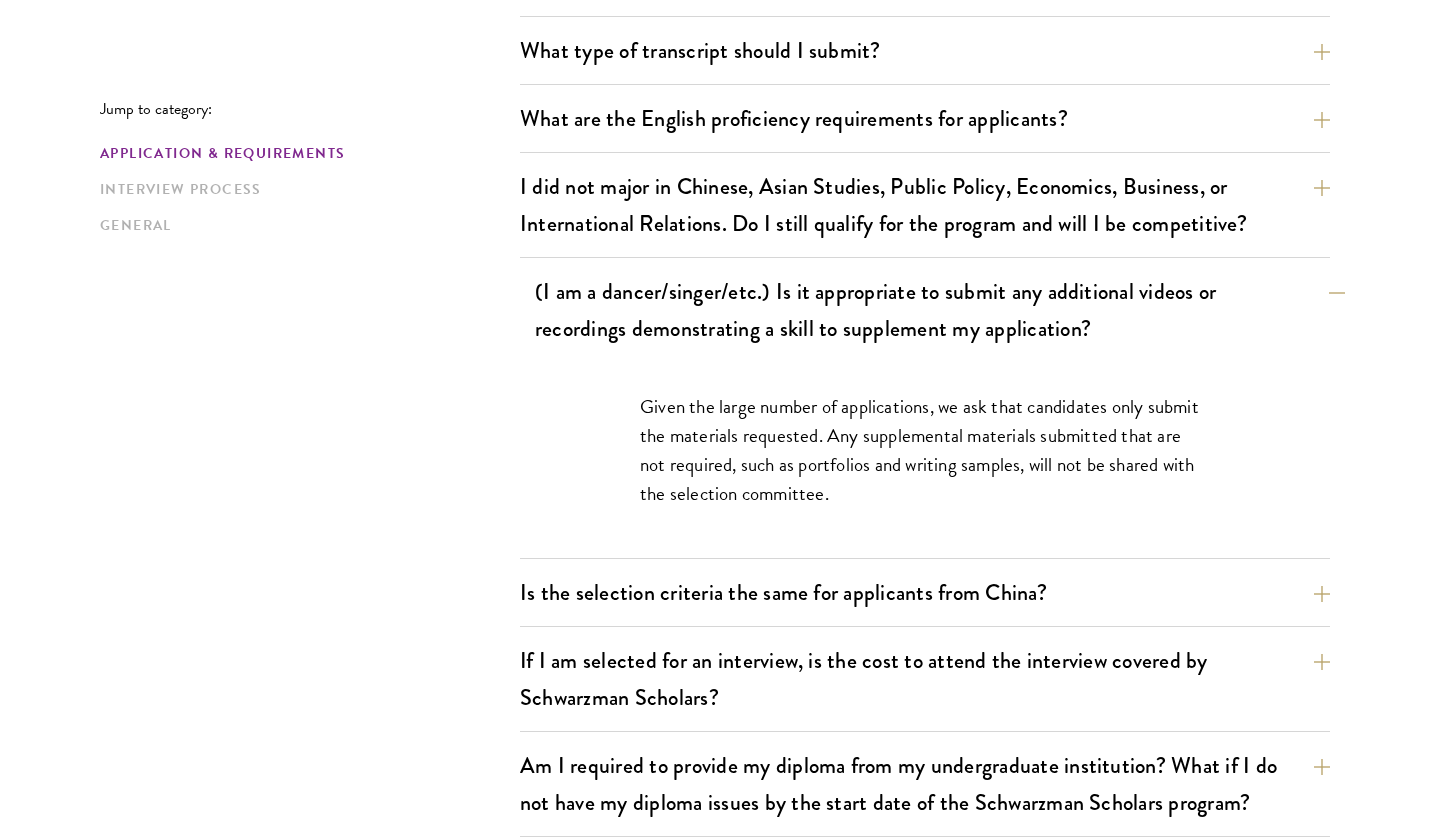 click on "(I am a dancer/singer/etc.) Is it appropriate to submit any additional videos or recordings demonstrating a skill to supplement my application?" at bounding box center [940, 310] 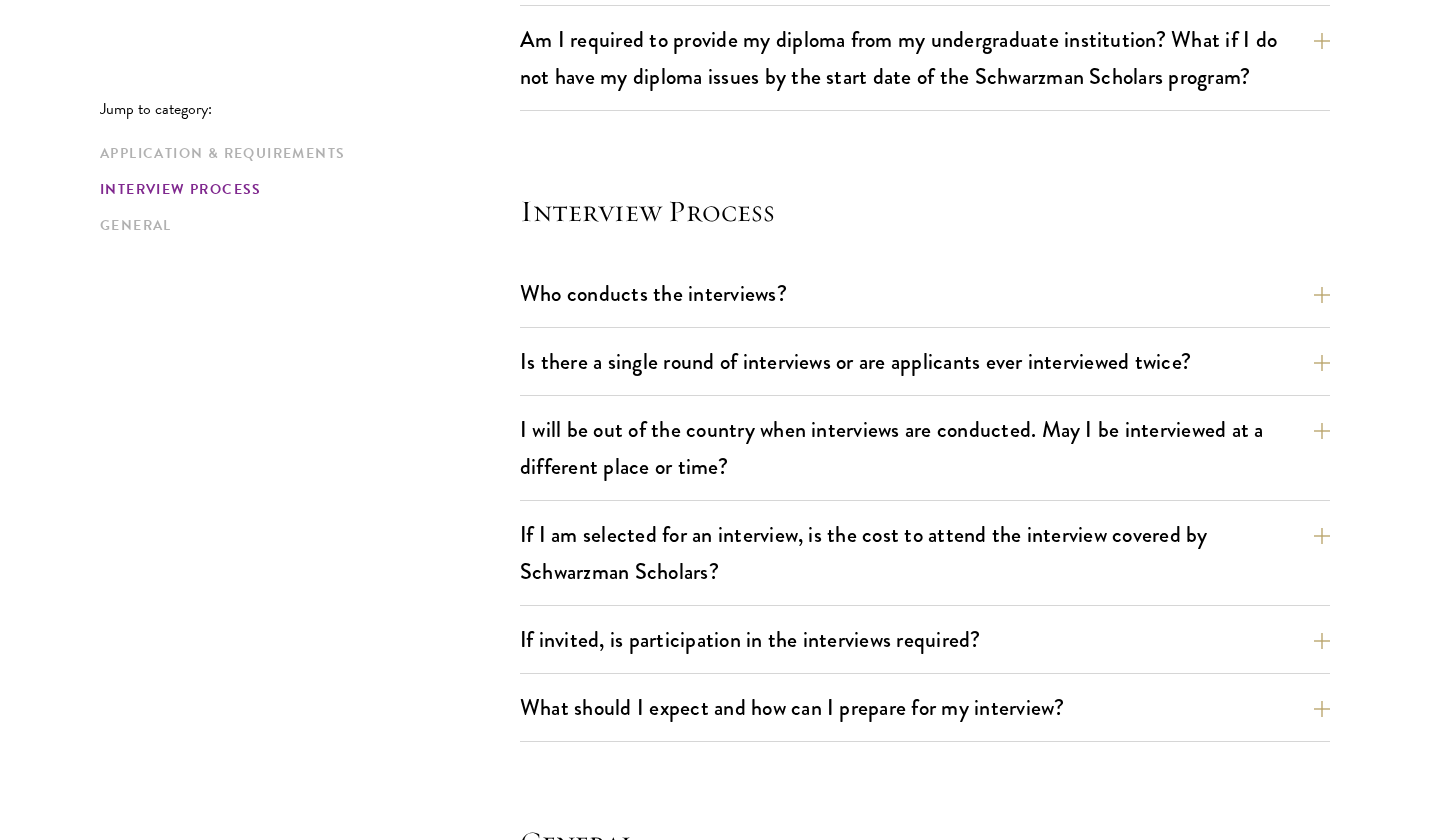 scroll, scrollTop: 2150, scrollLeft: 0, axis: vertical 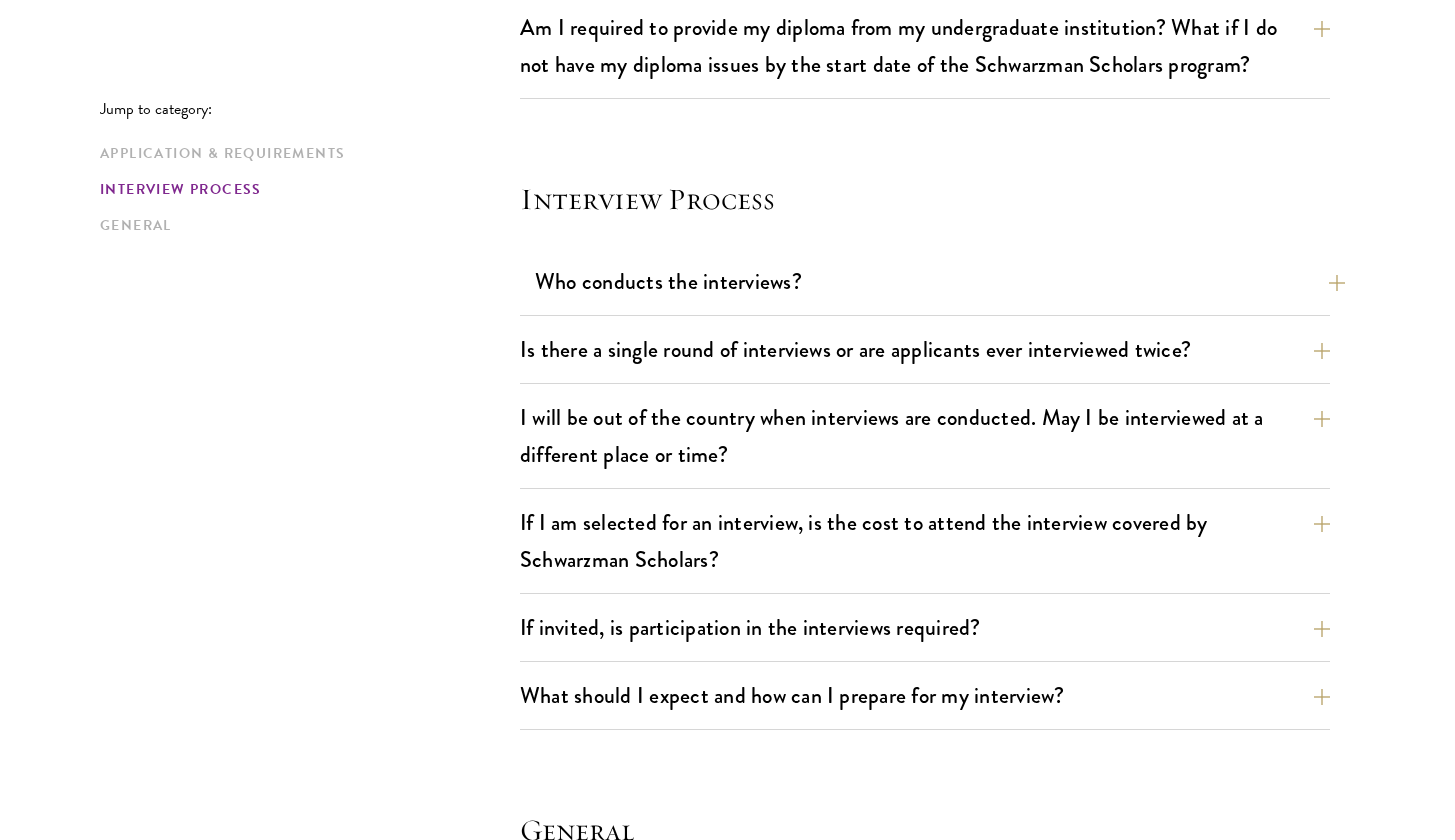 click on "Who conducts the interviews?" at bounding box center [940, 281] 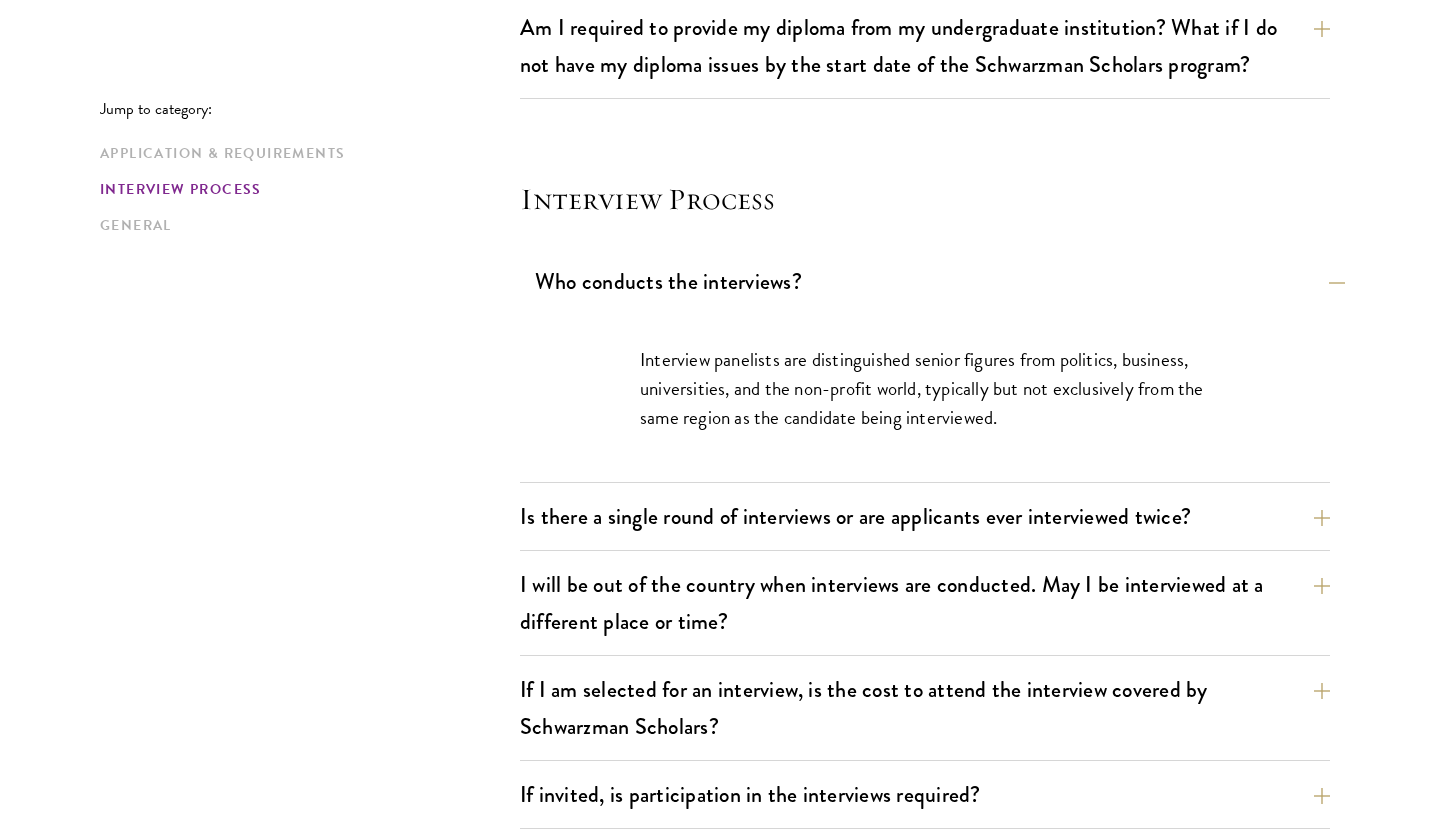 click on "Who conducts the interviews?" at bounding box center (940, 281) 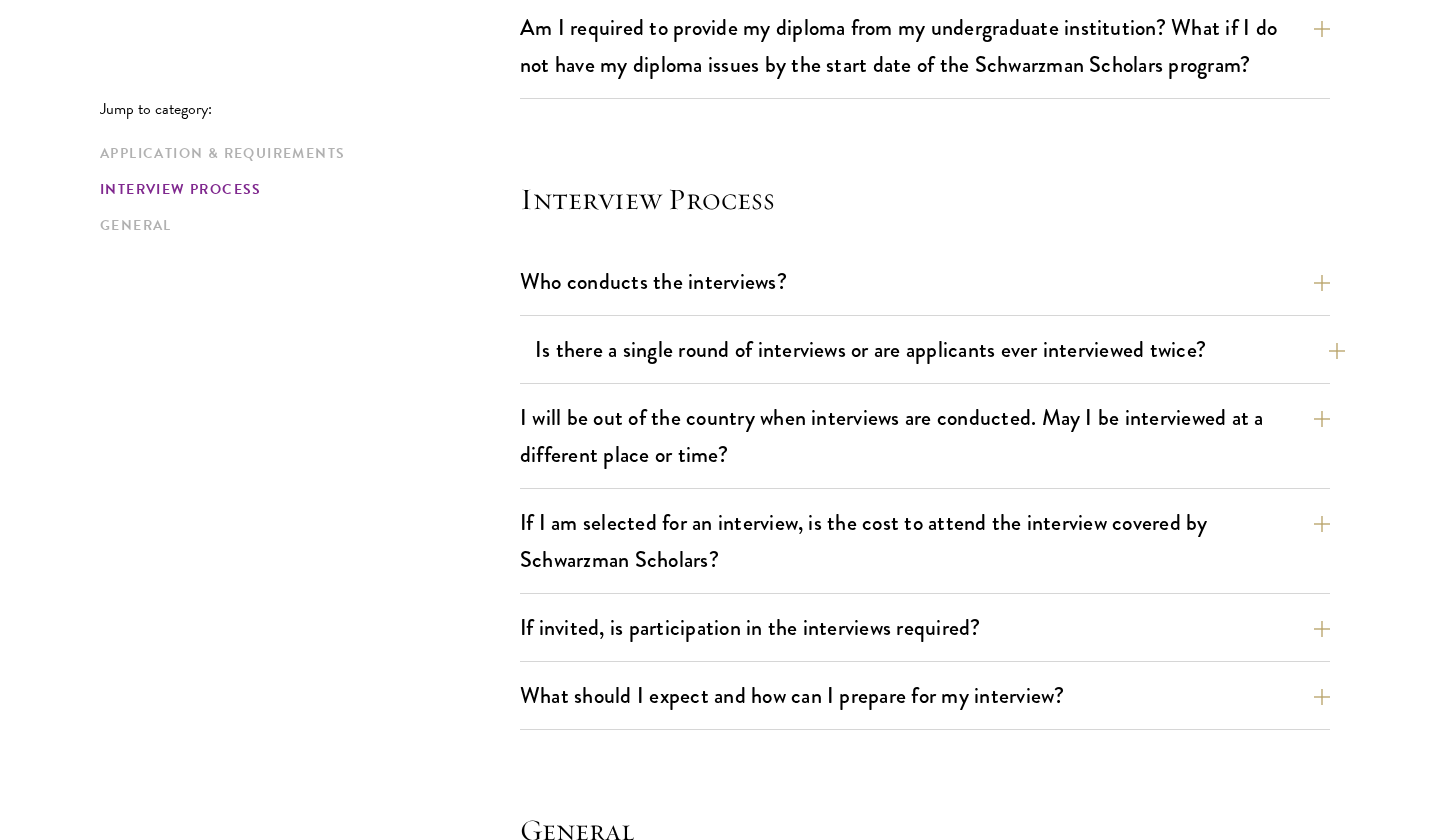 click on "Is there a single round of interviews or are applicants ever interviewed twice?" at bounding box center [940, 349] 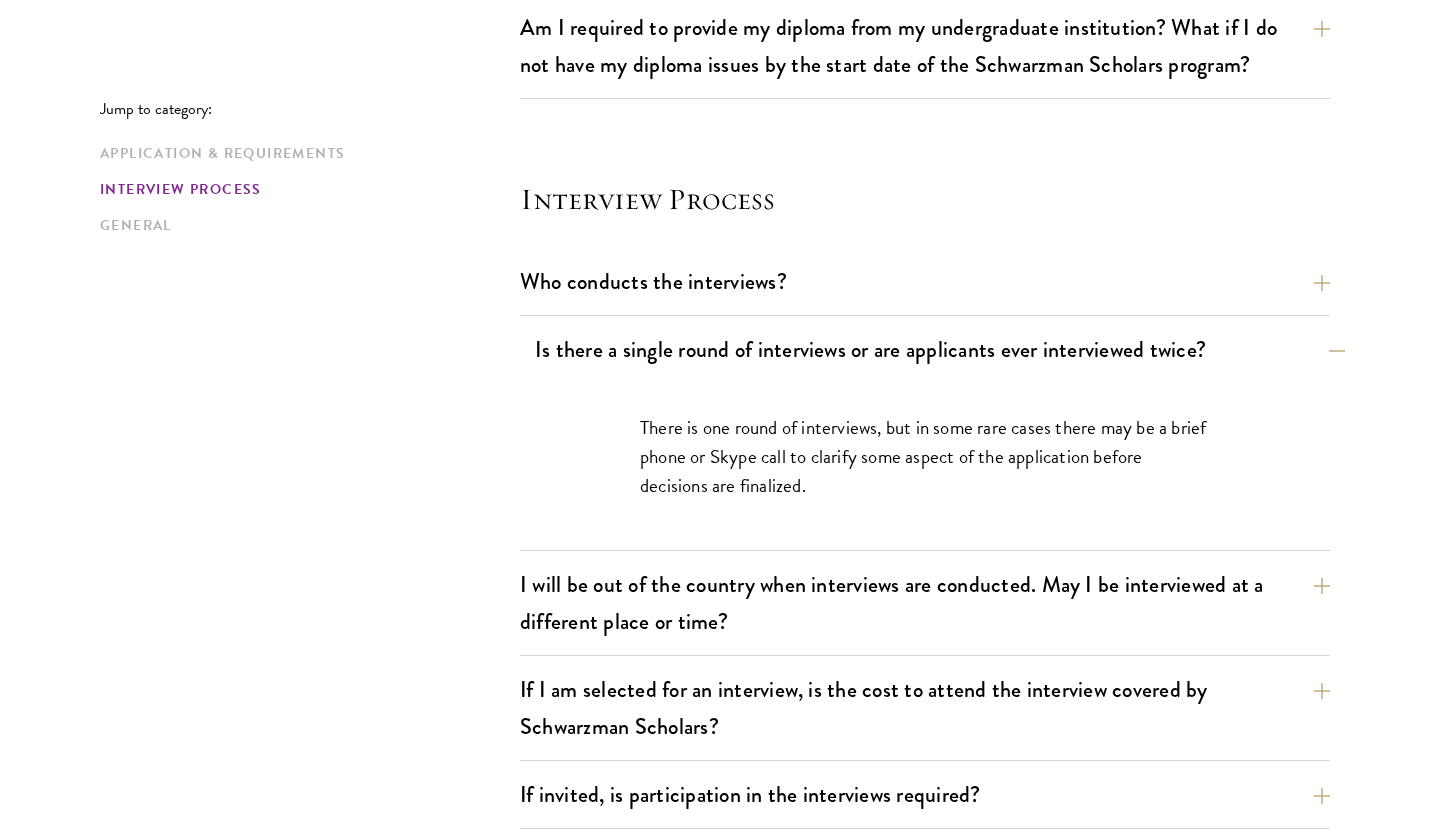 click on "Is there a single round of interviews or are applicants ever interviewed twice?" at bounding box center (940, 349) 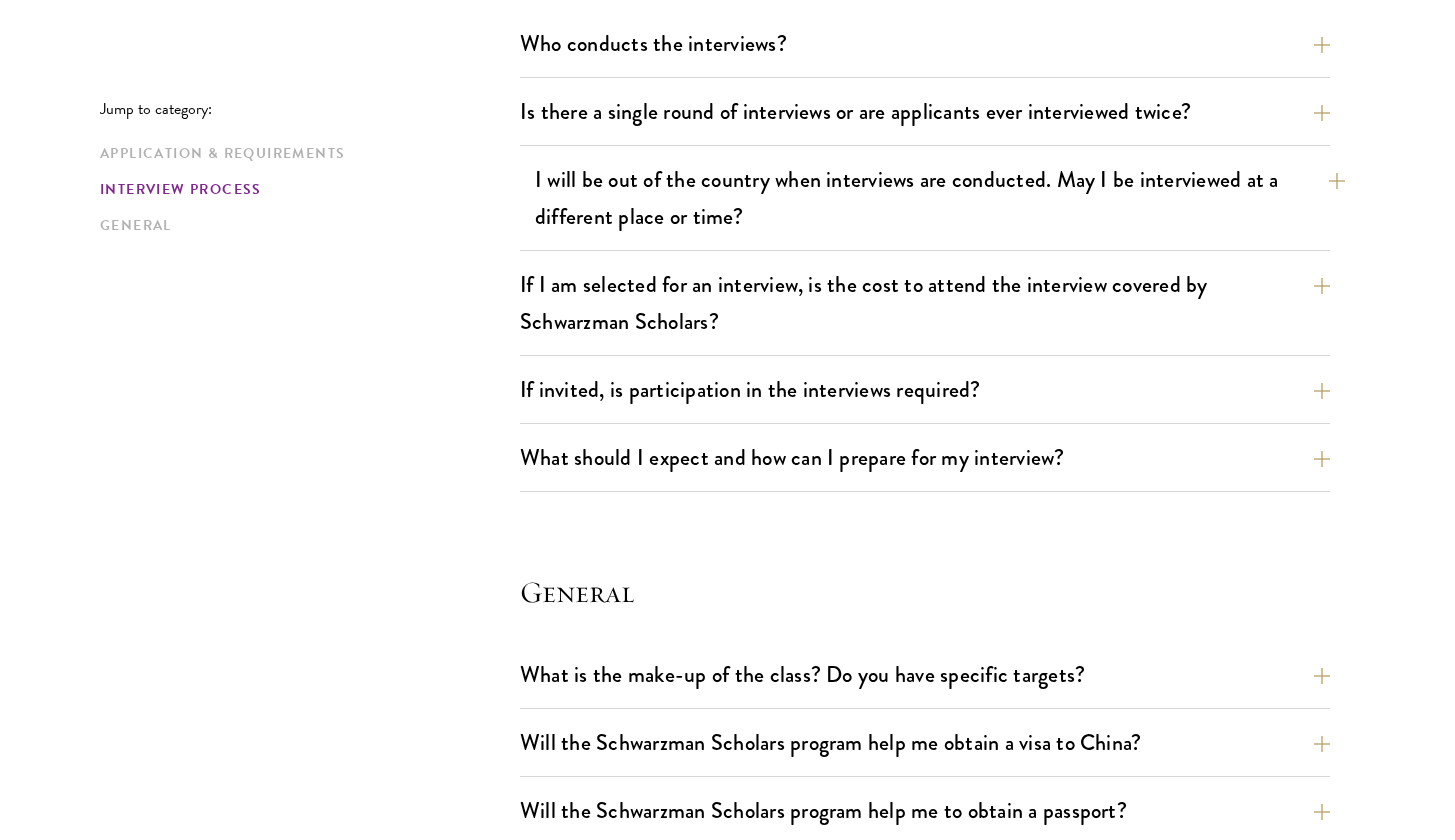 scroll, scrollTop: 2396, scrollLeft: 0, axis: vertical 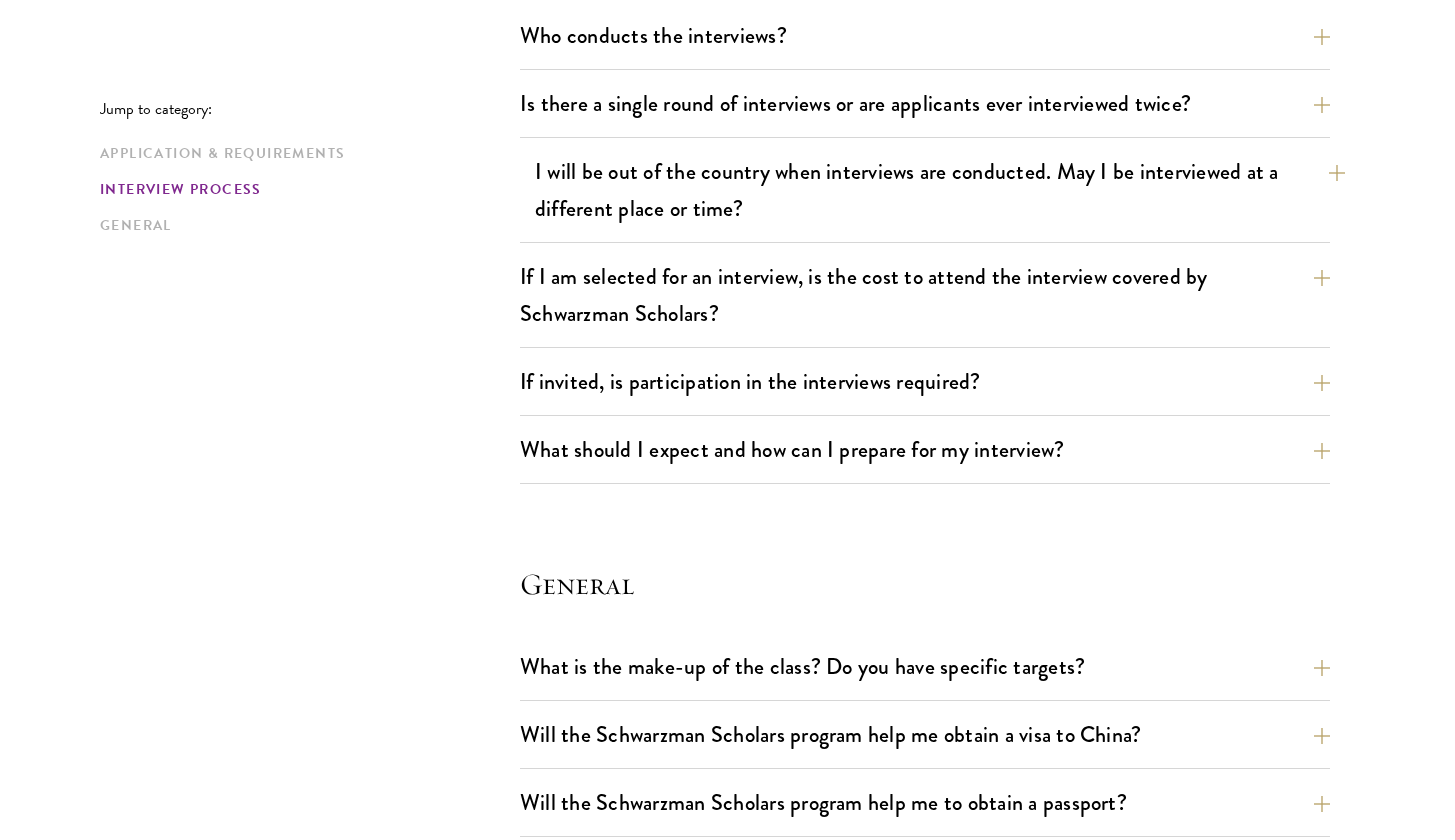 click on "I will be out of the country when interviews are conducted. May I be interviewed at a different place or time?" at bounding box center [940, 190] 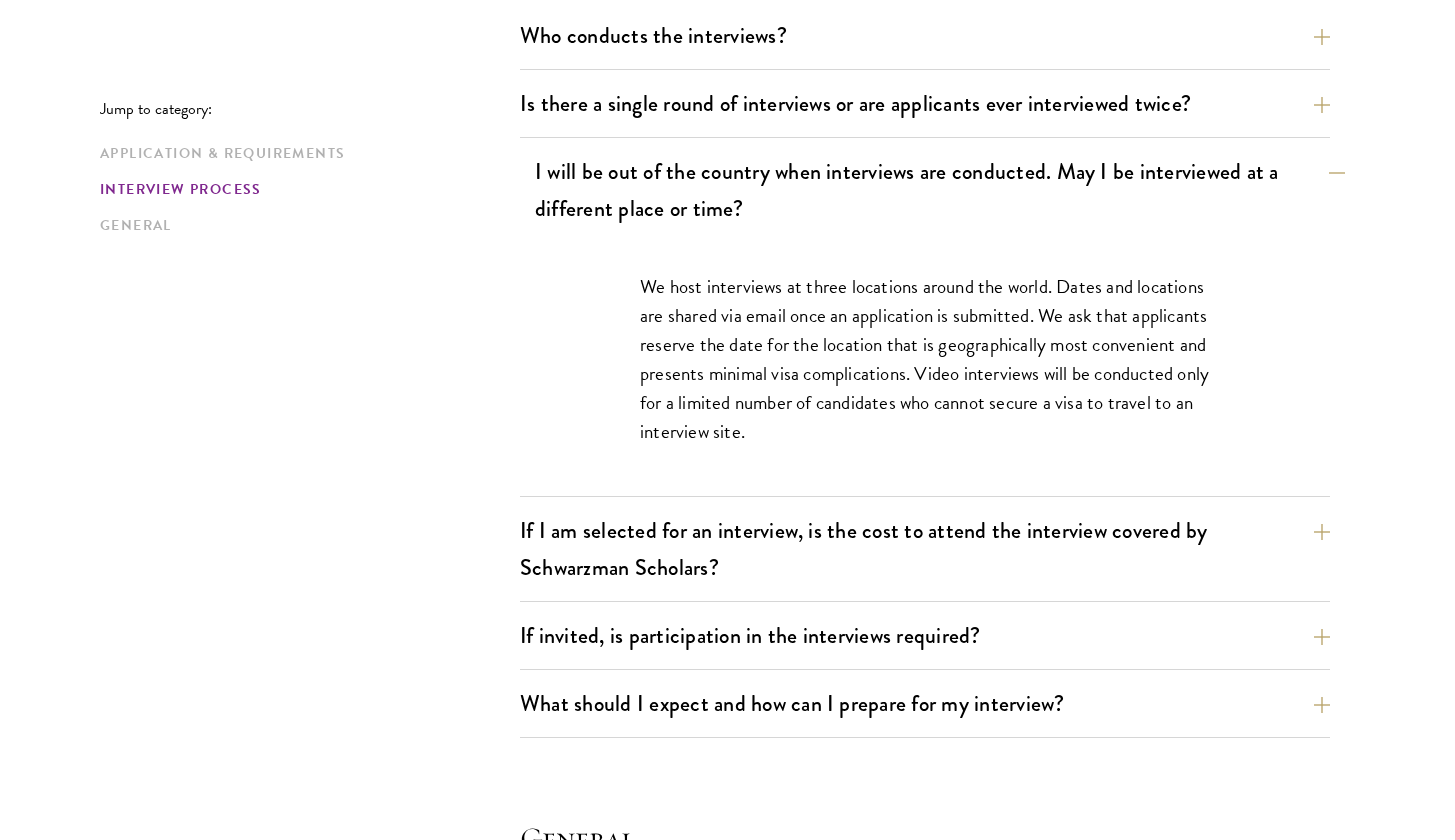 click on "I will be out of the country when interviews are conducted. May I be interviewed at a different place or time?" at bounding box center [940, 190] 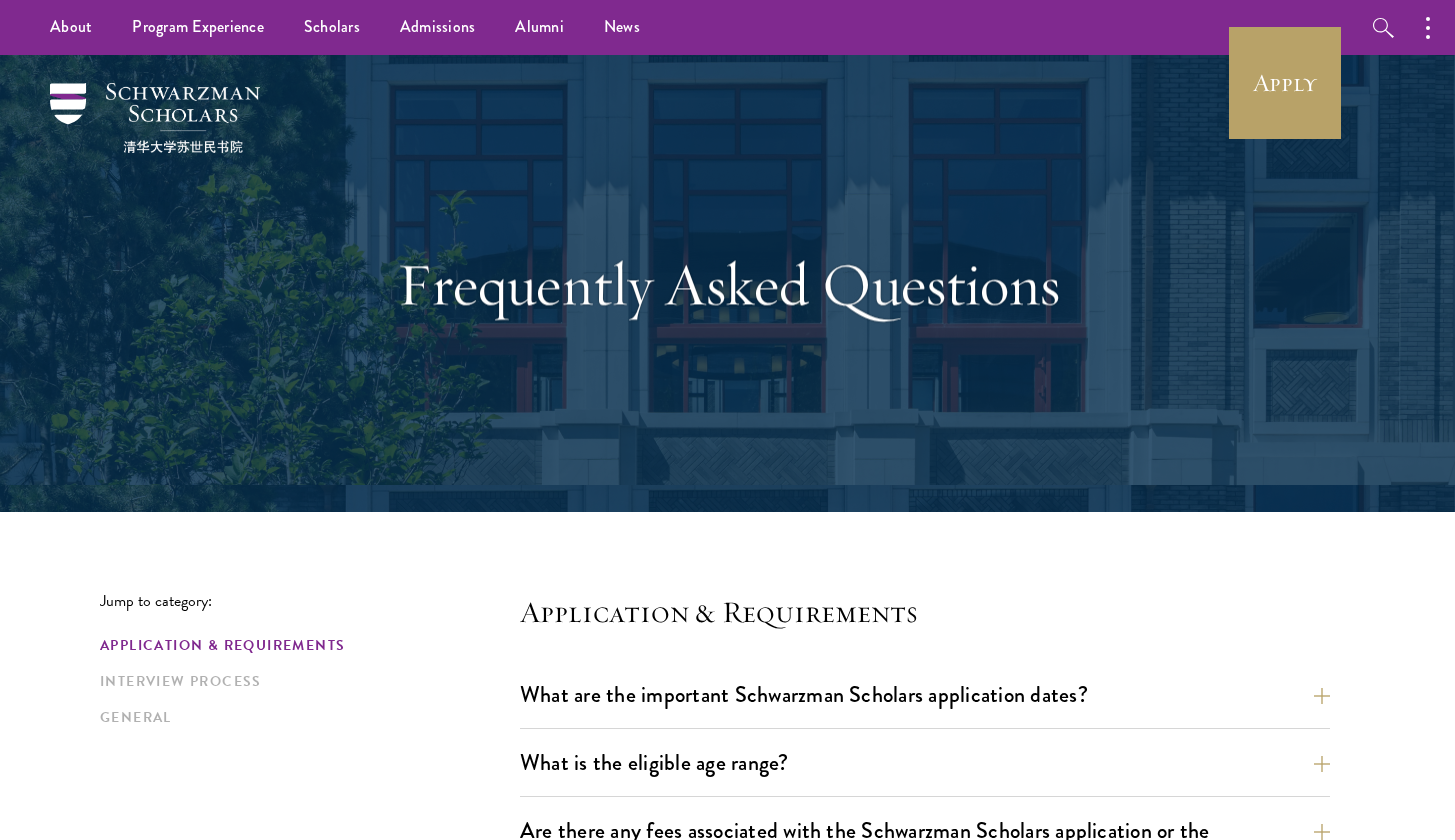 scroll, scrollTop: 0, scrollLeft: 0, axis: both 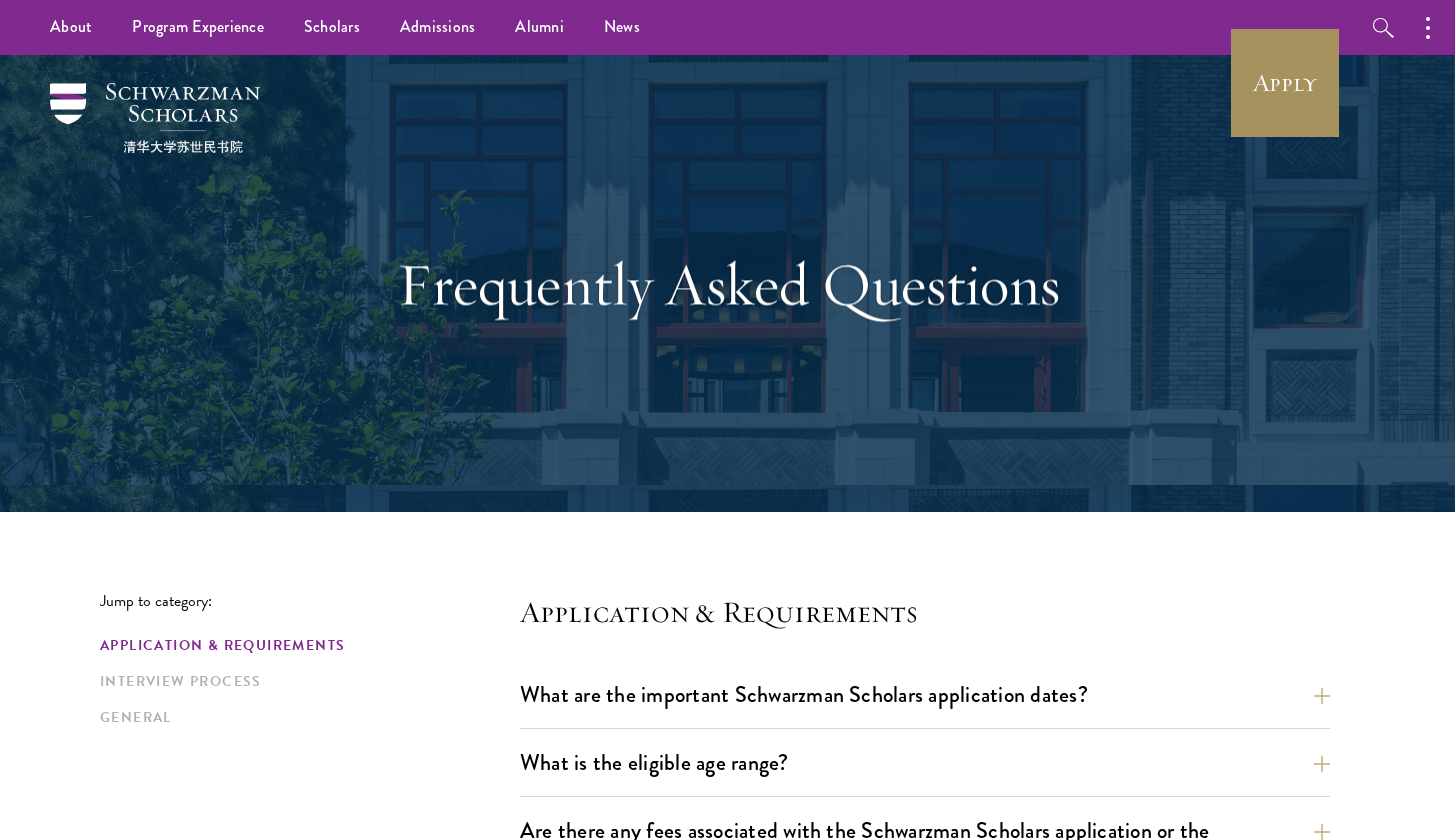 click on "Apply" at bounding box center [1285, 83] 